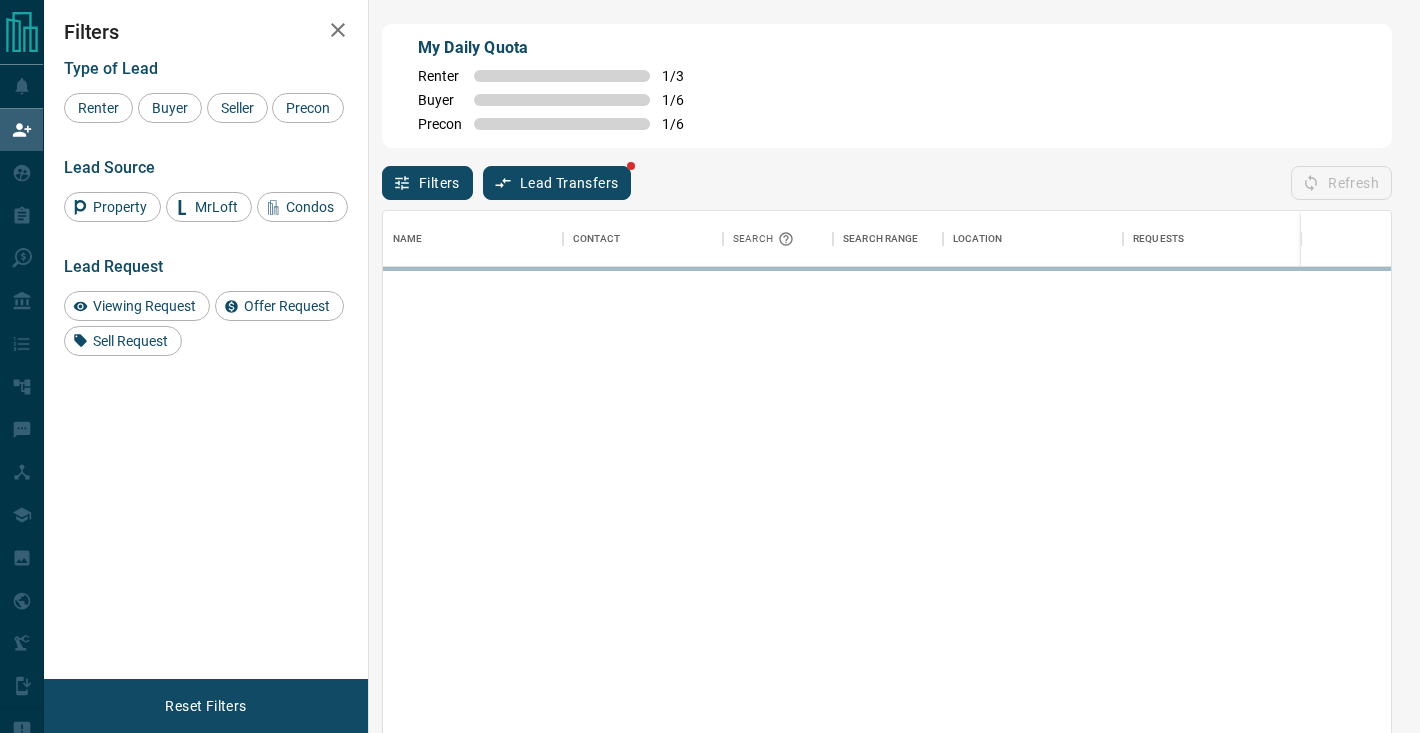 scroll, scrollTop: 0, scrollLeft: 0, axis: both 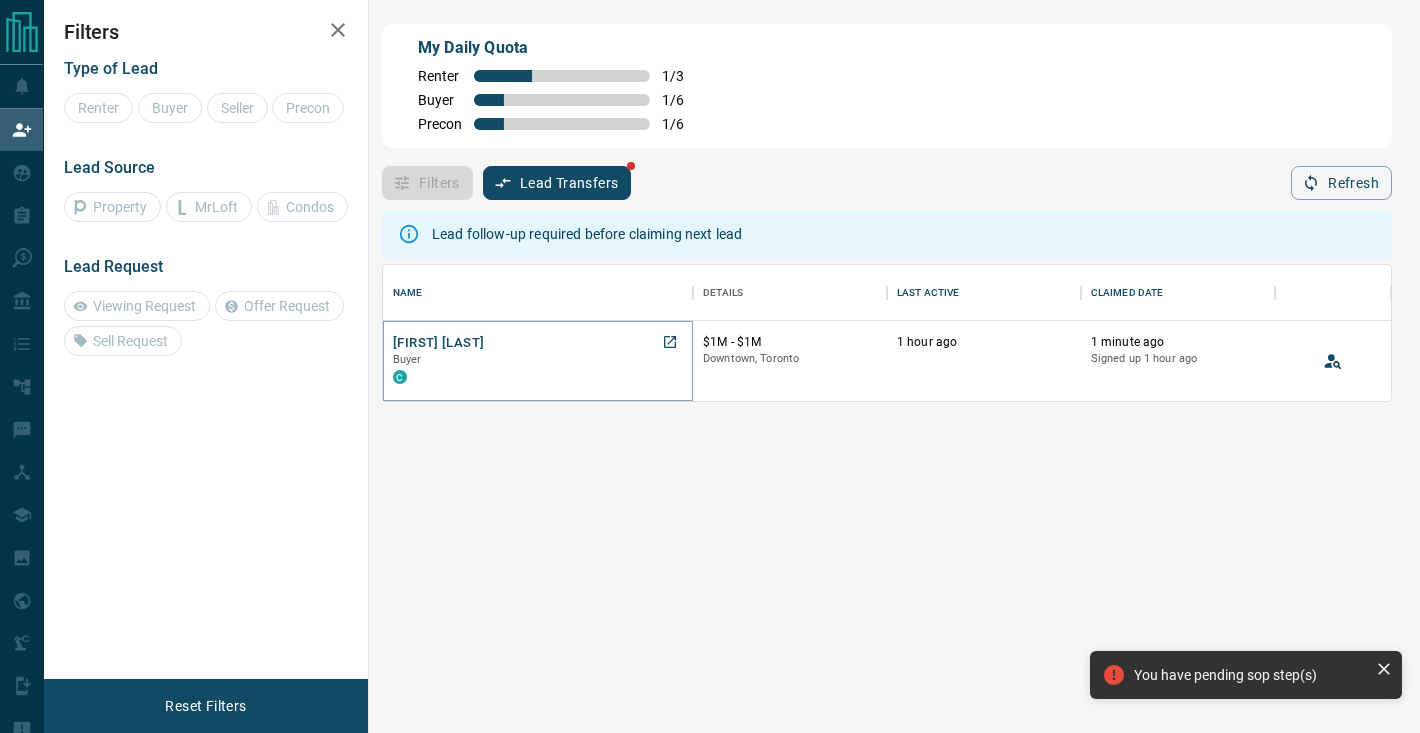 click on "[FIRST] [LAST]" at bounding box center [438, 343] 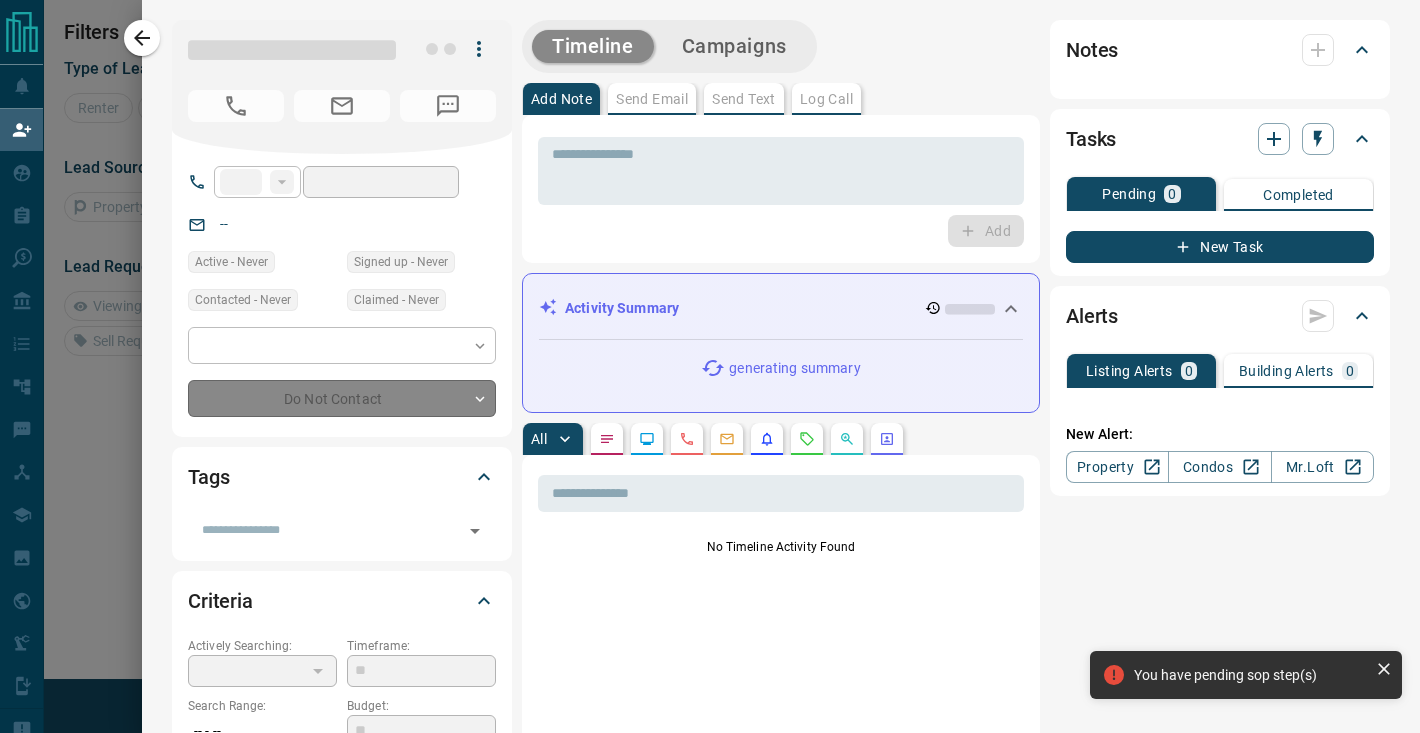 type on "**" 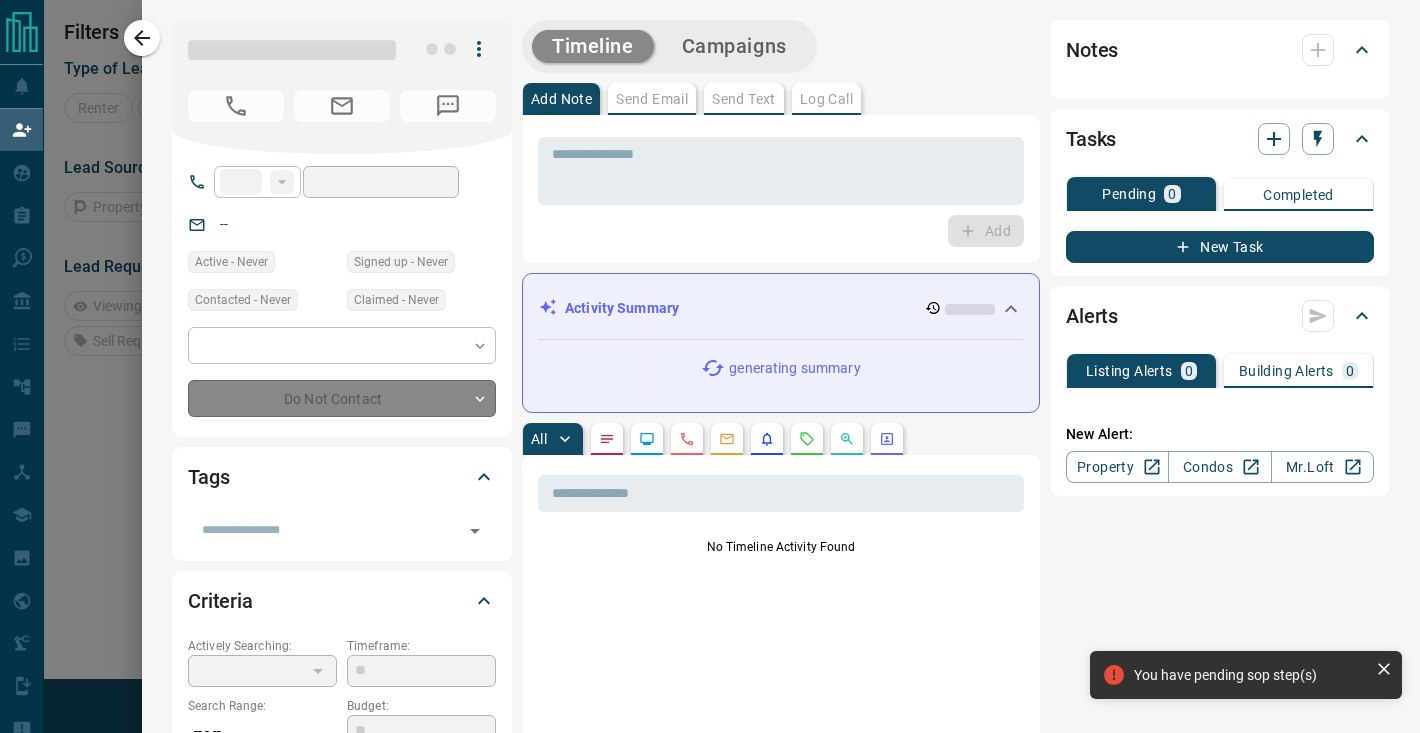 type on "**********" 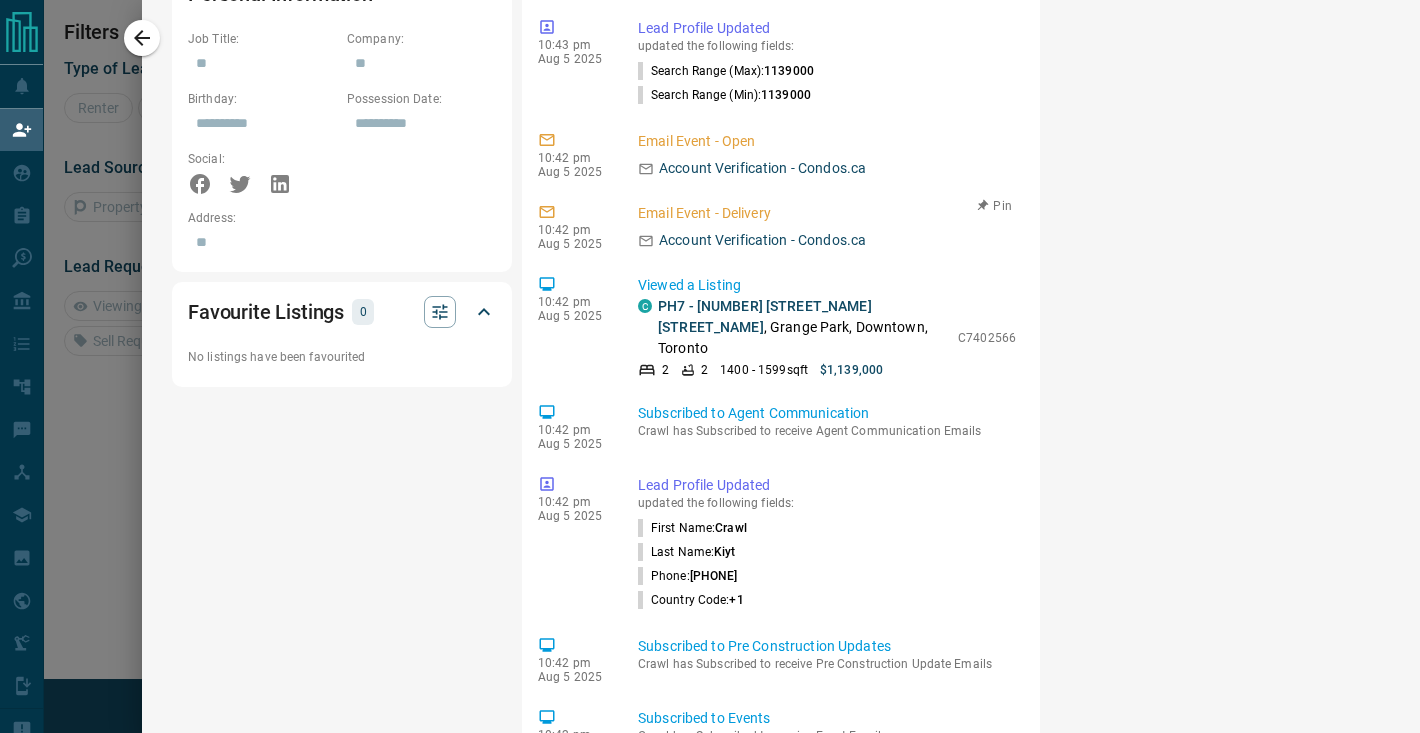 scroll, scrollTop: 1539, scrollLeft: 0, axis: vertical 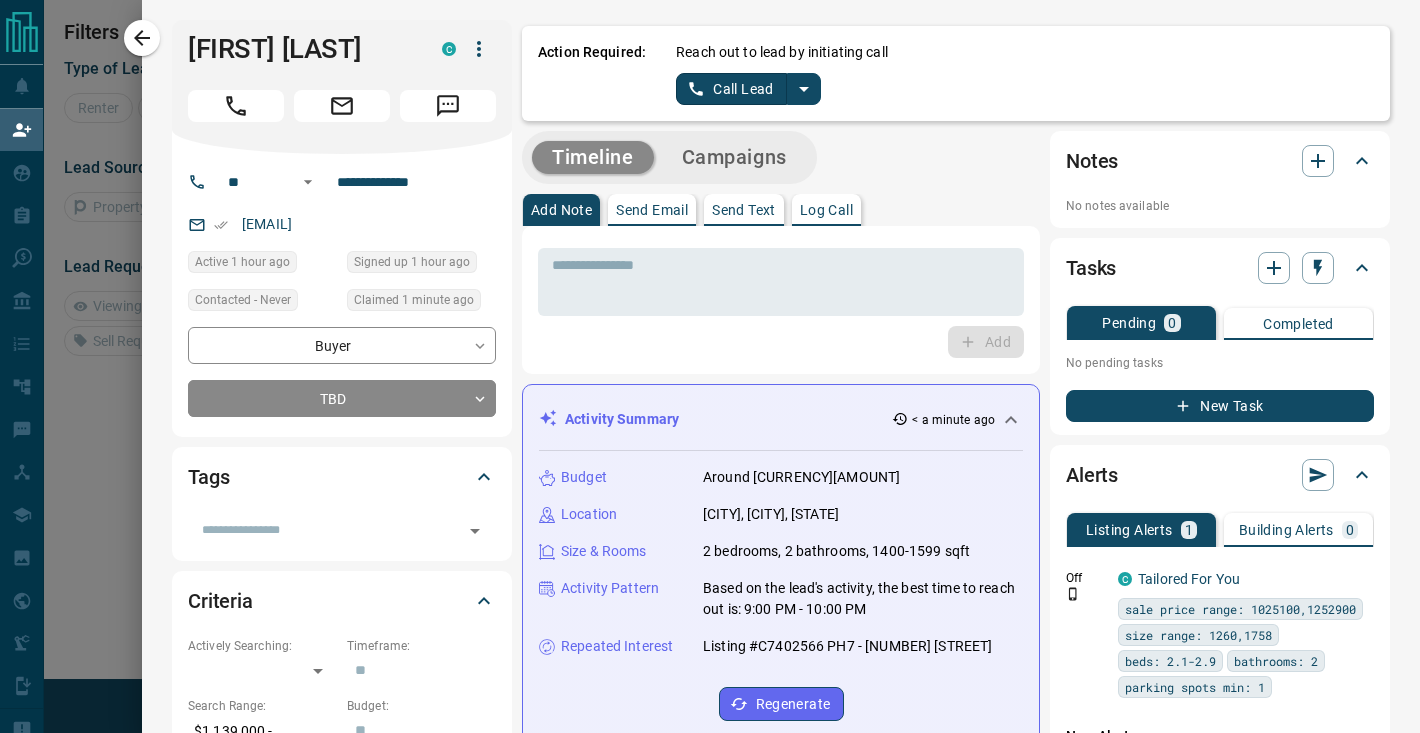 click 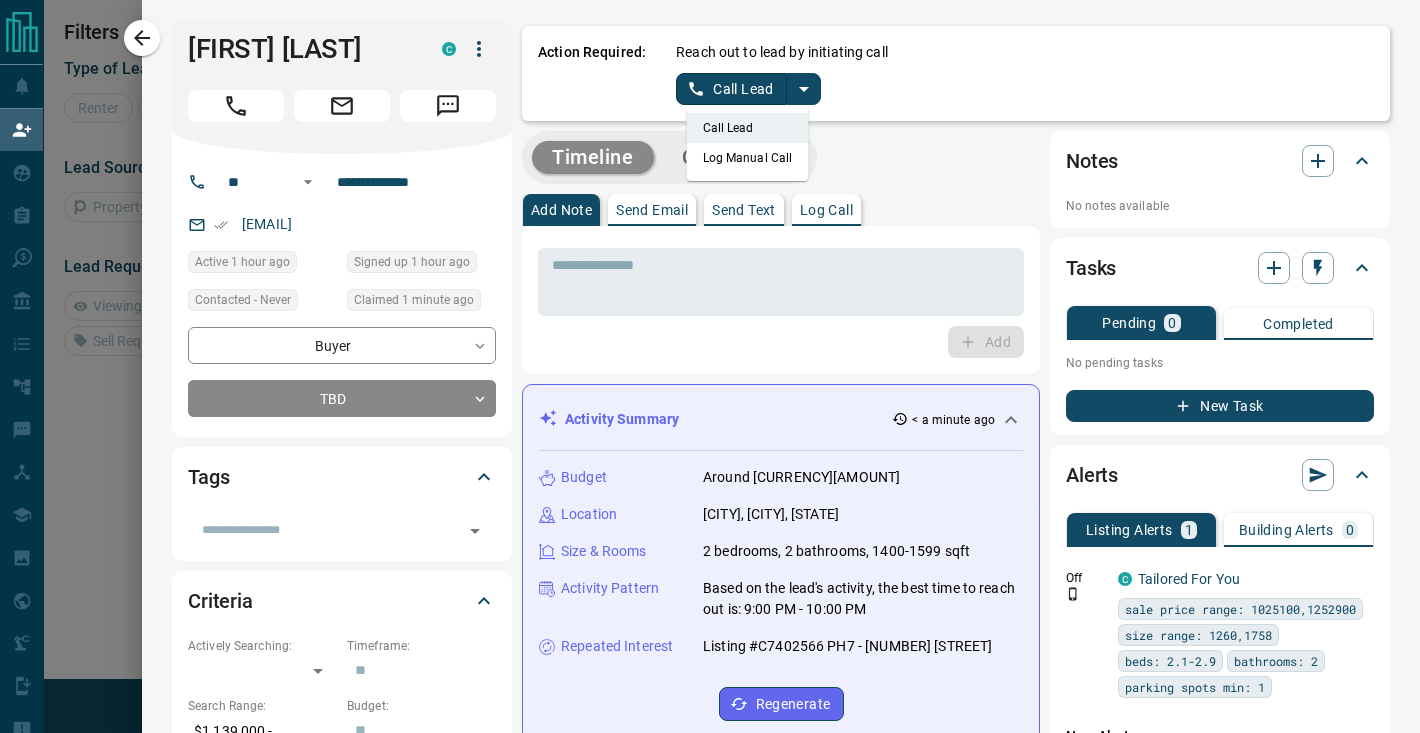 click on "Log Manual Call" at bounding box center [748, 158] 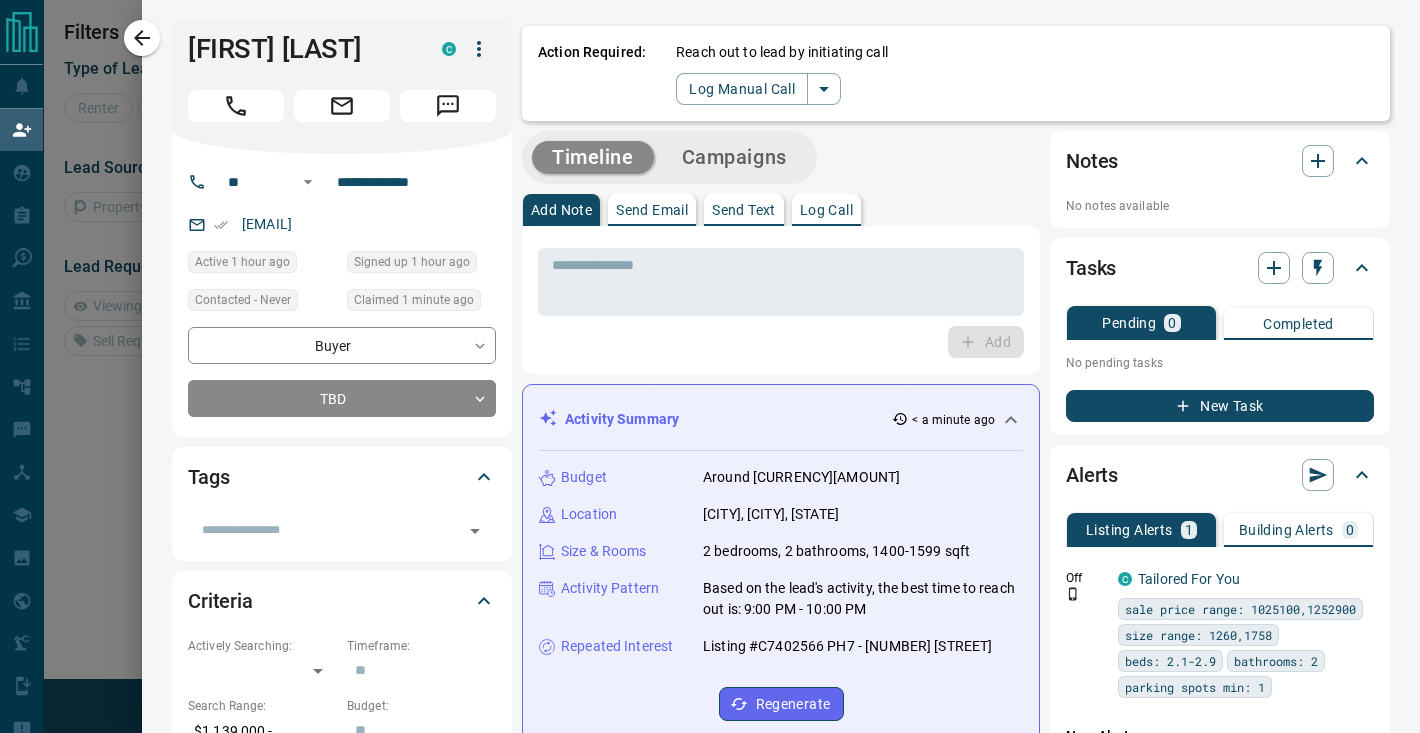 click on "Action Required: Reach out to lead by initiating call Log Manual Call" at bounding box center (956, 73) 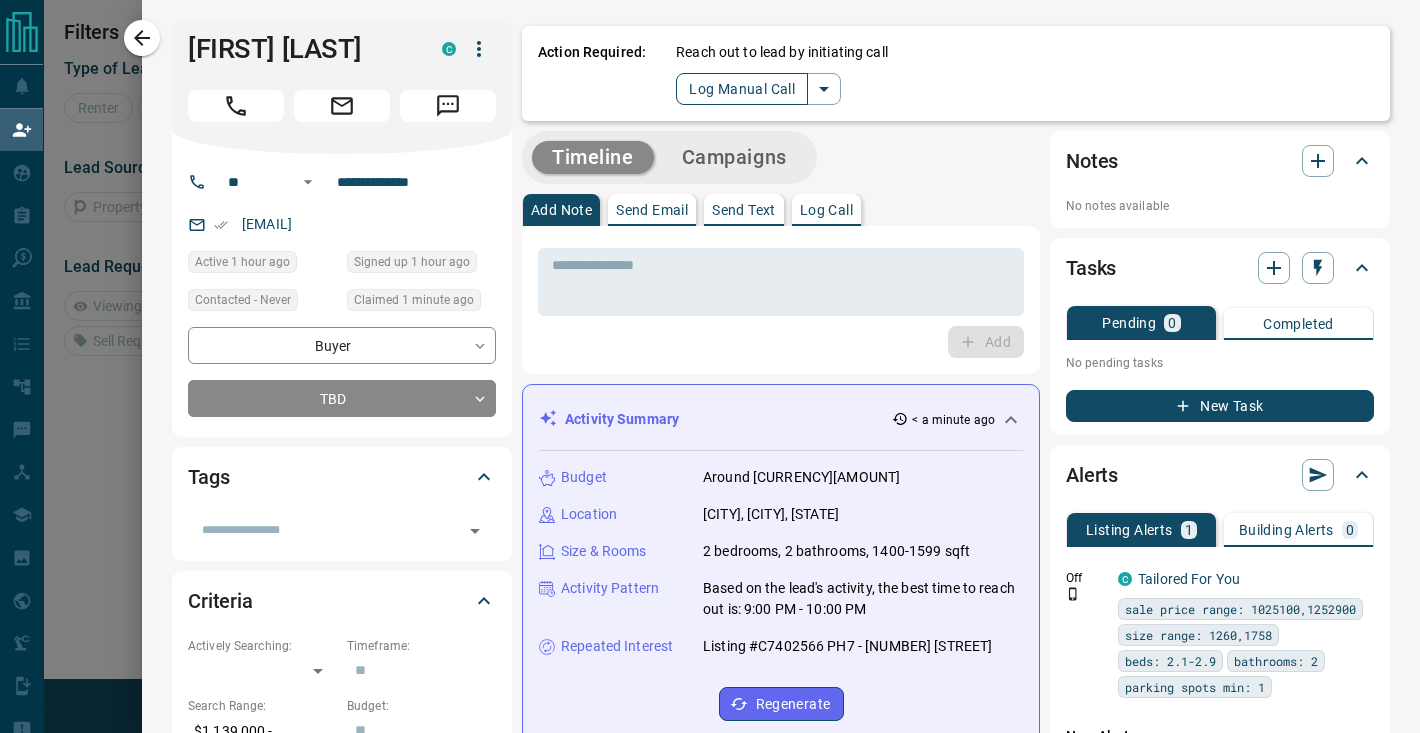 click on "Log Manual Call" at bounding box center [742, 89] 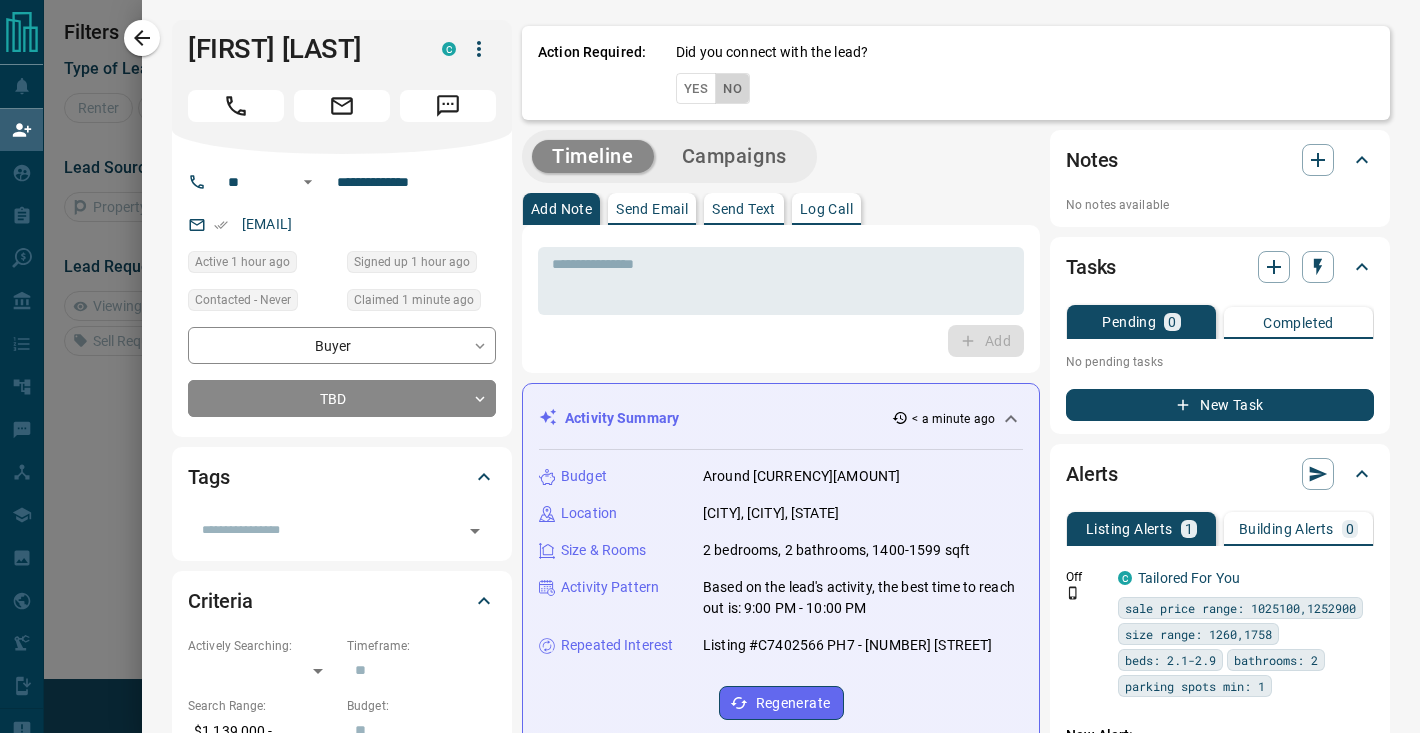 click on "No" at bounding box center [732, 88] 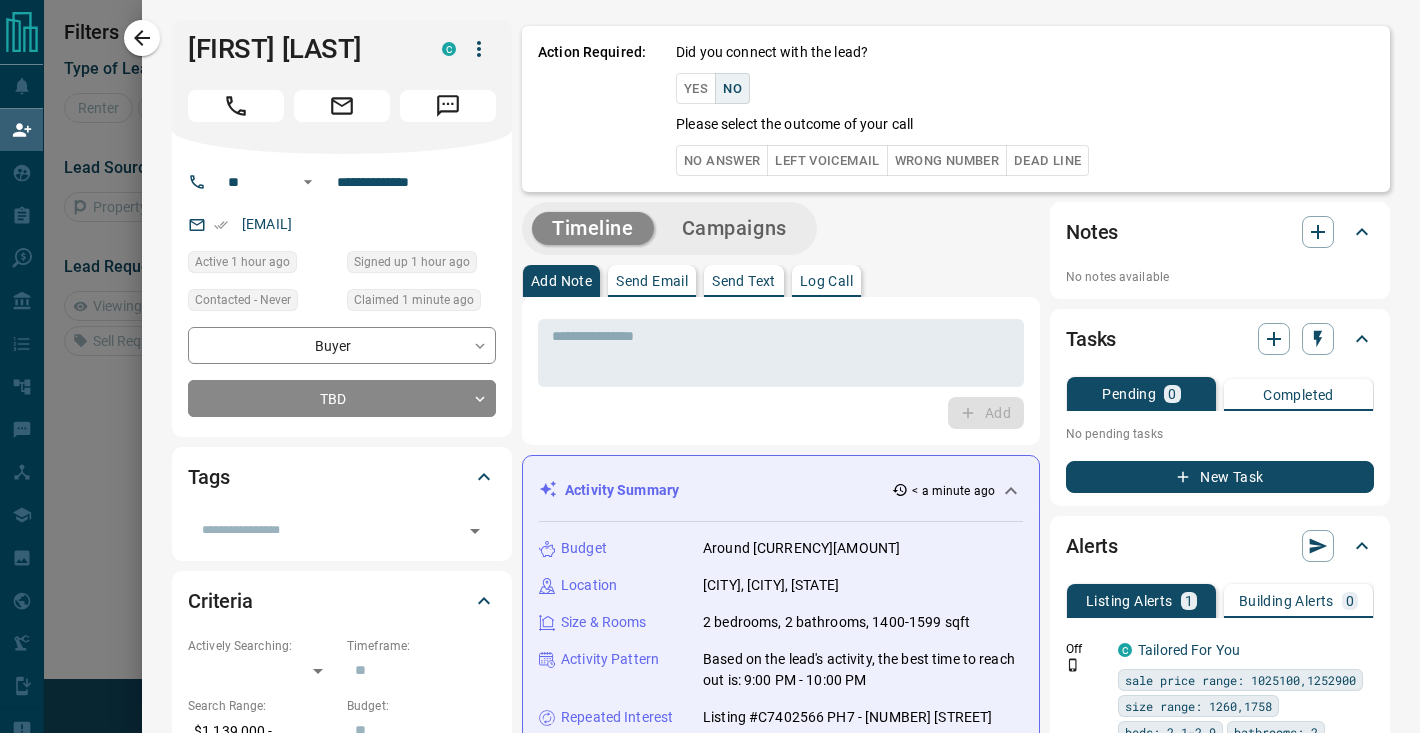 click on "Wrong Number" at bounding box center (947, 160) 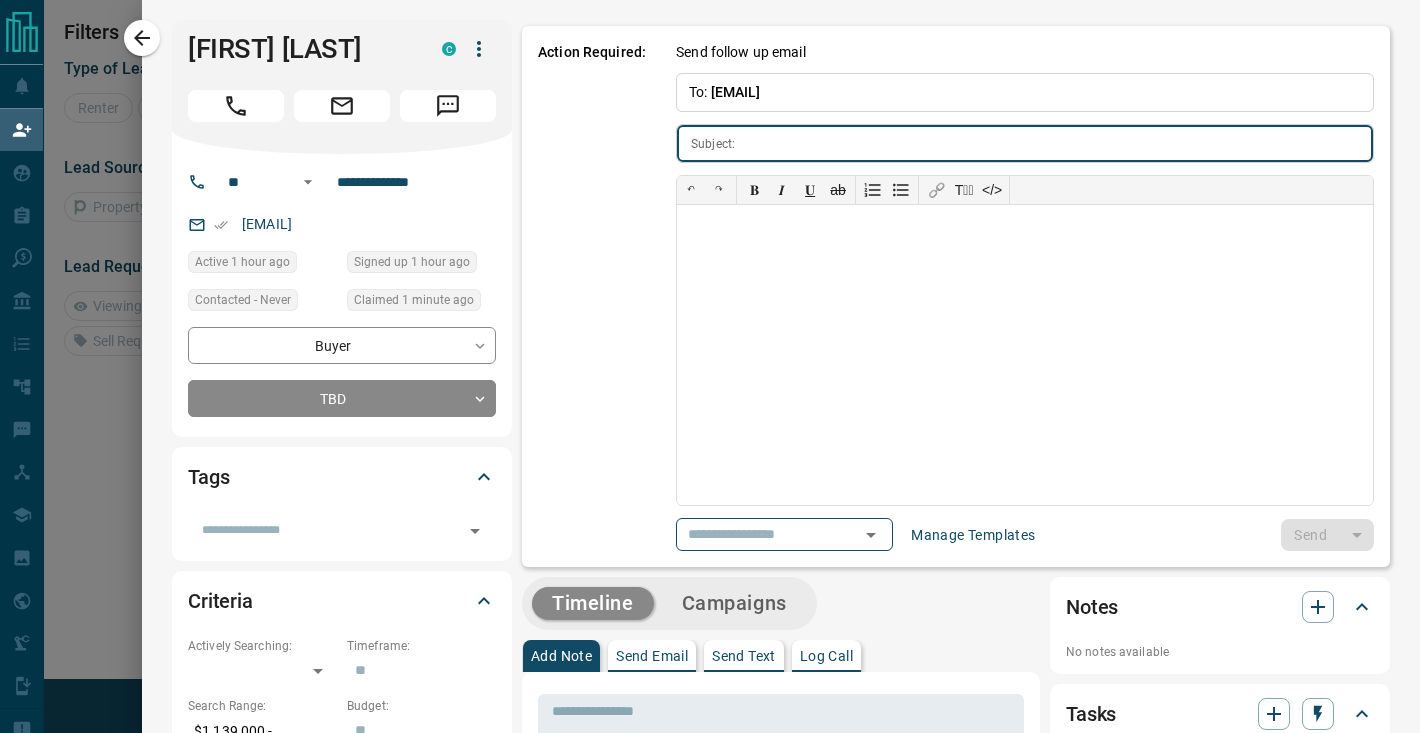 type on "**********" 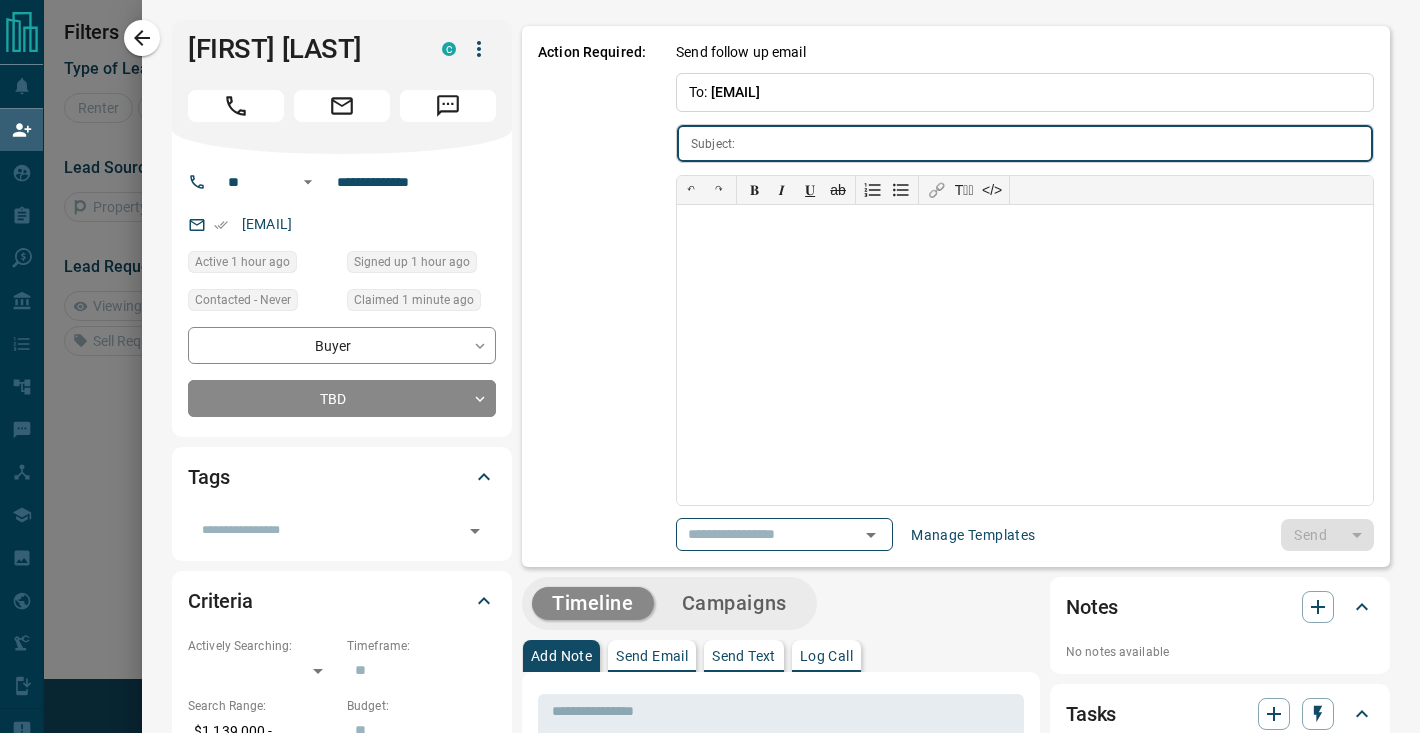 type on "**********" 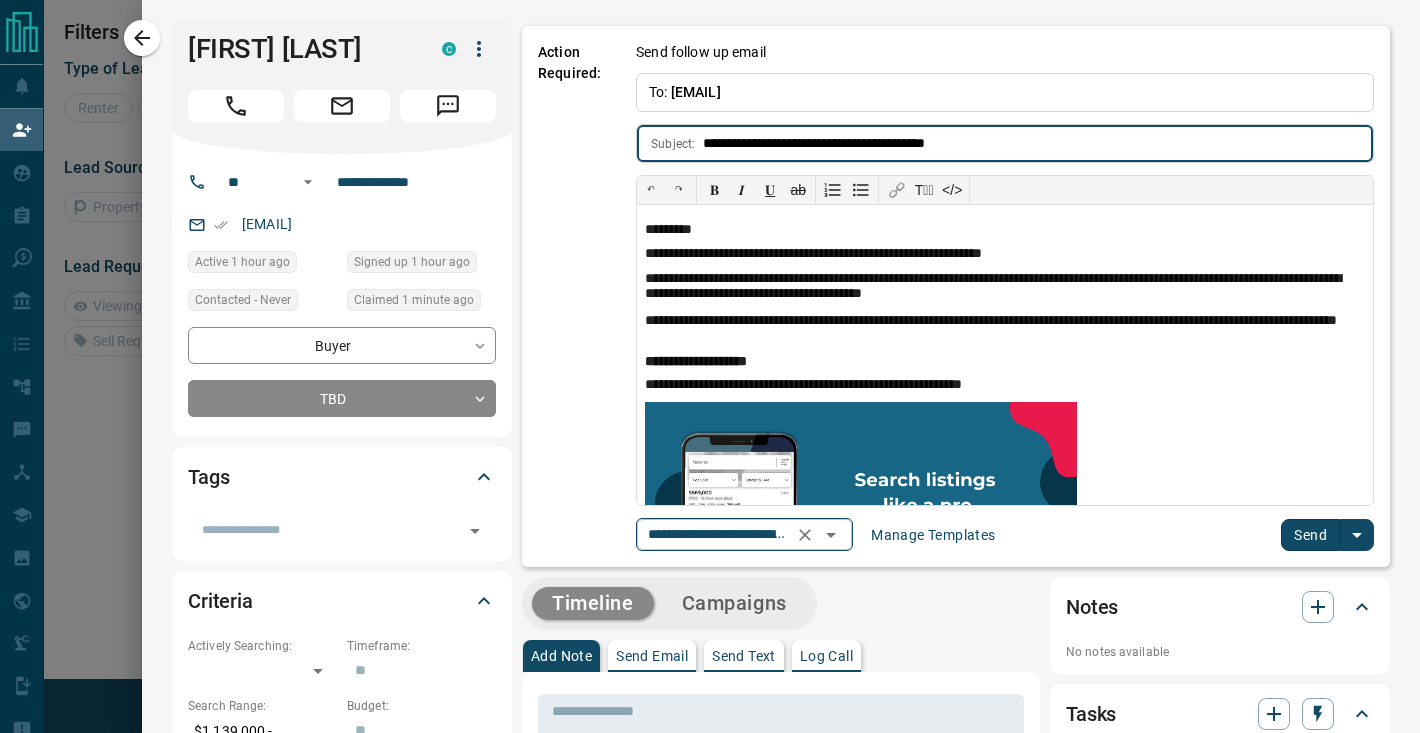click 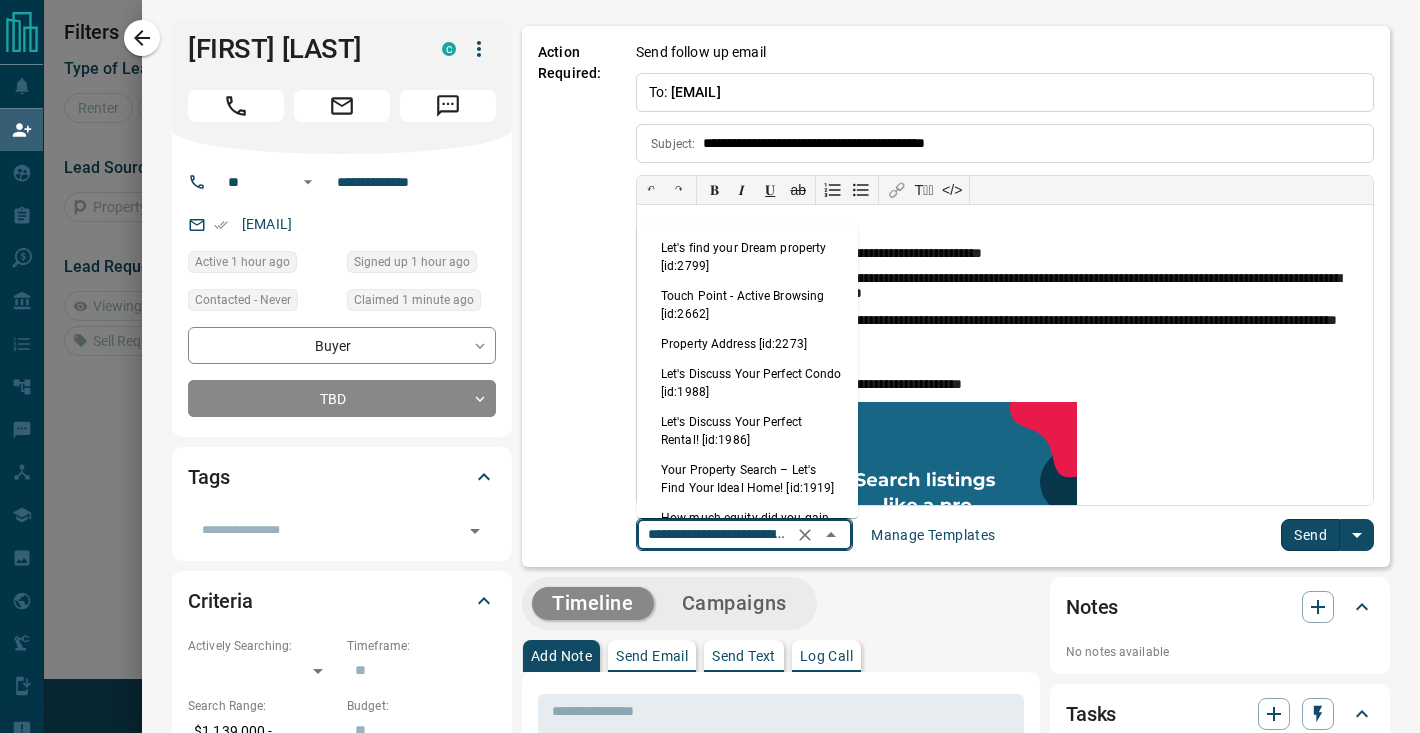 scroll, scrollTop: 0, scrollLeft: 163, axis: horizontal 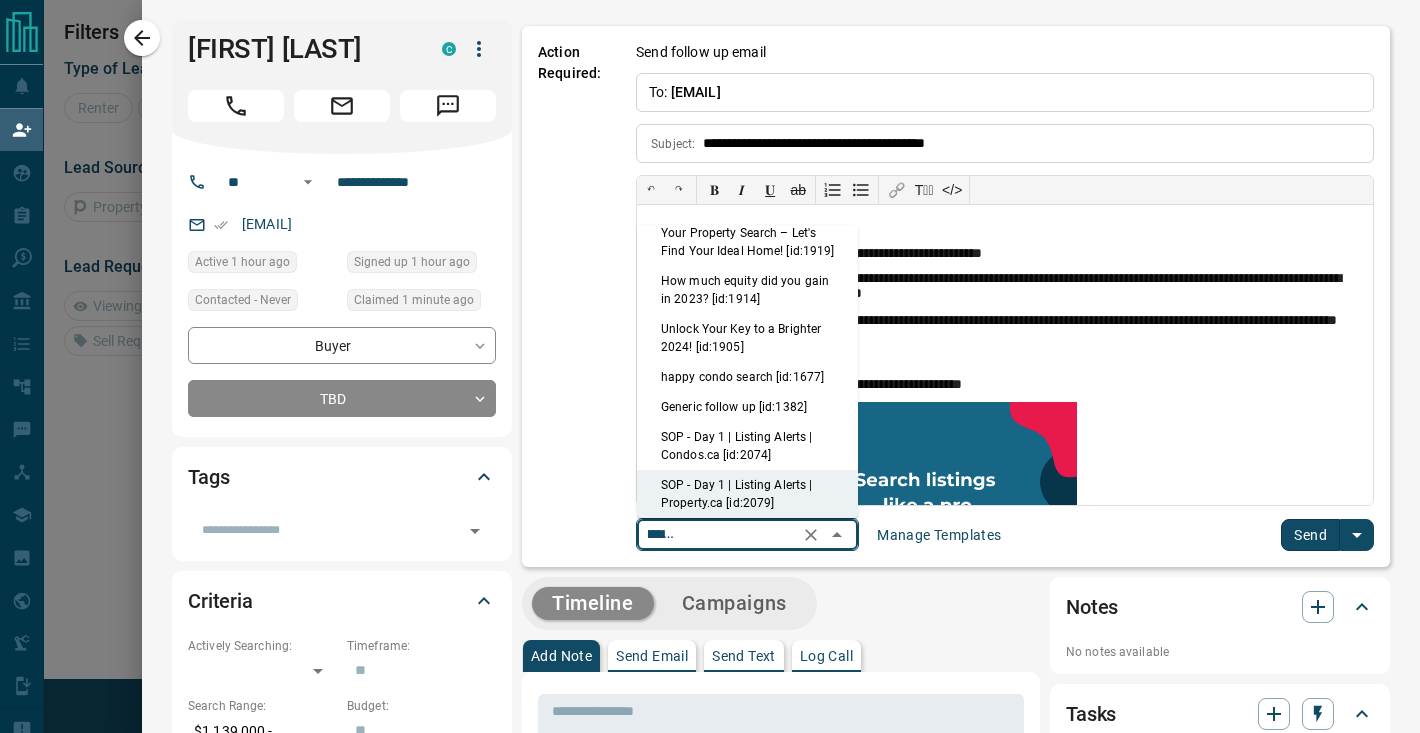 click on "happy condo search [id:1677]" at bounding box center (747, 377) 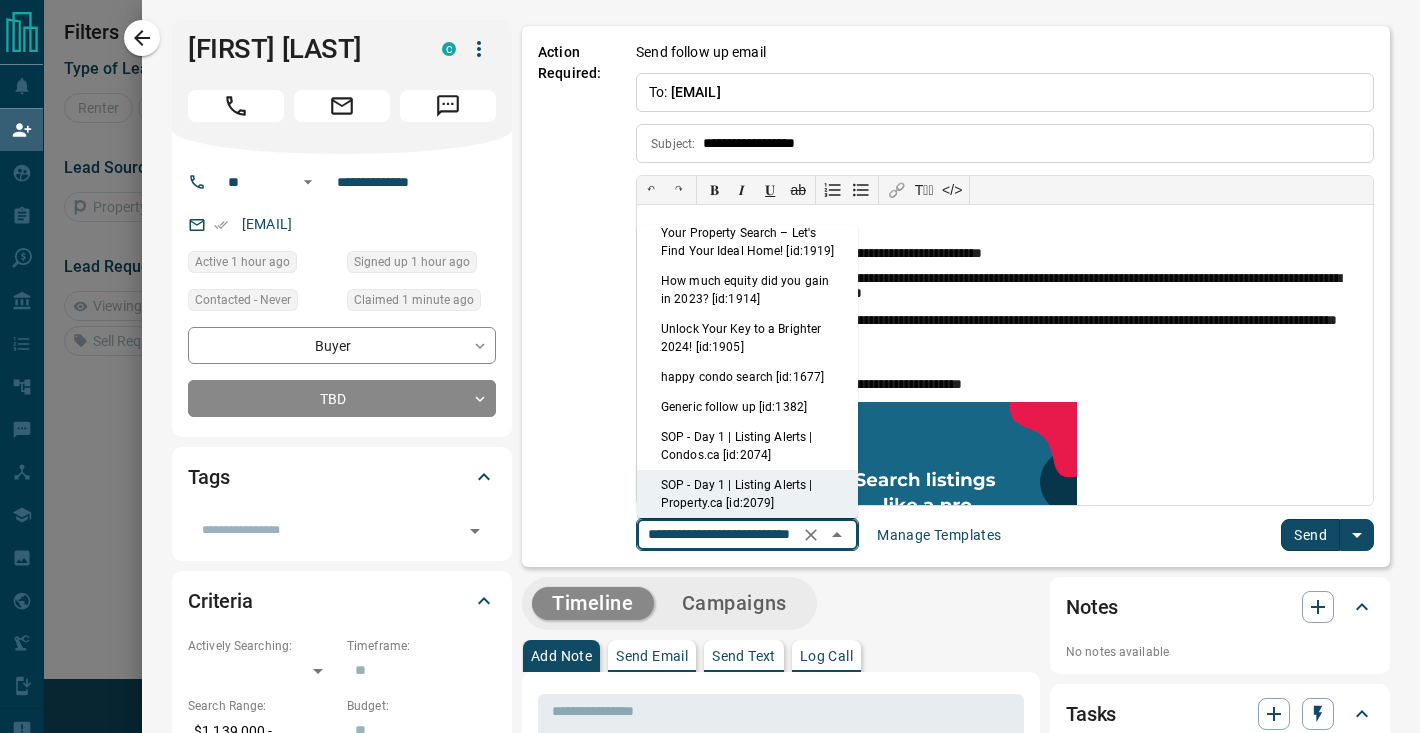 scroll, scrollTop: 0, scrollLeft: 0, axis: both 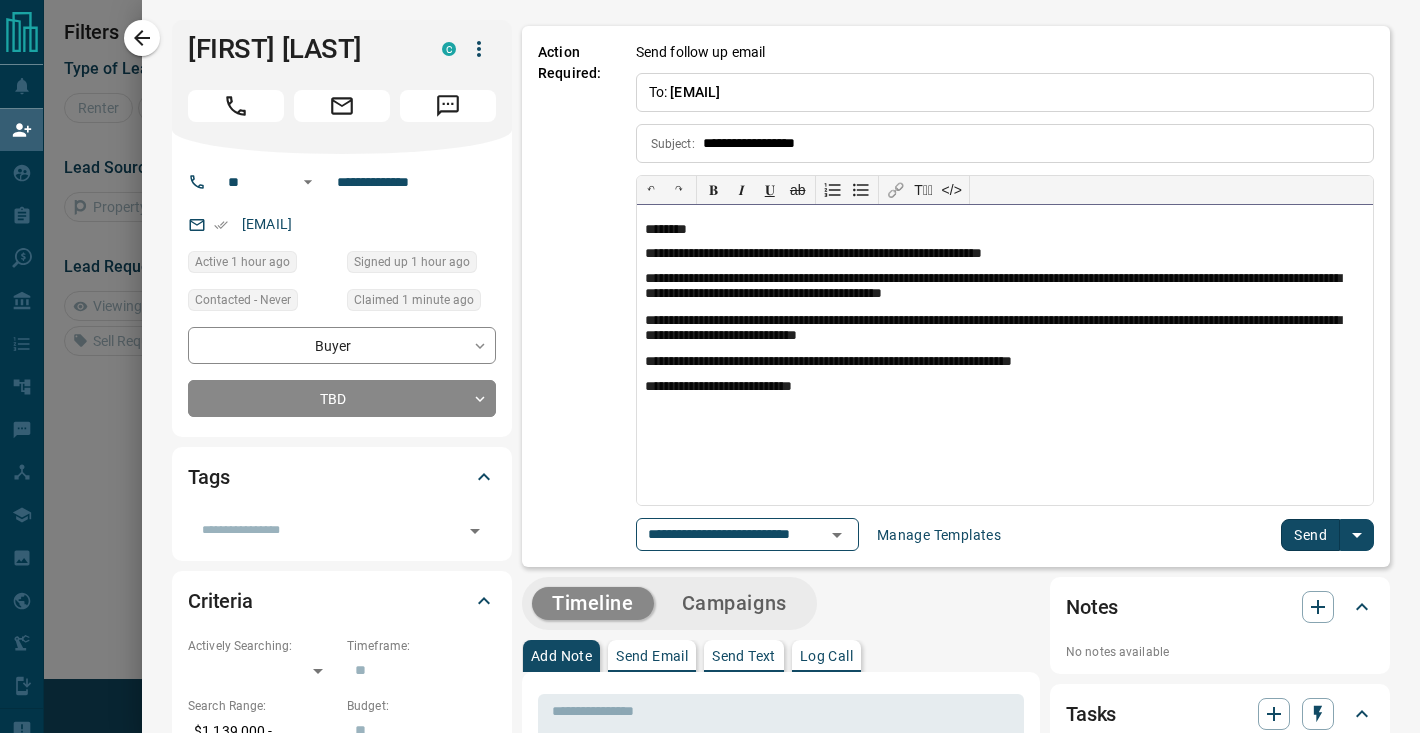 click on "********" at bounding box center [1005, 230] 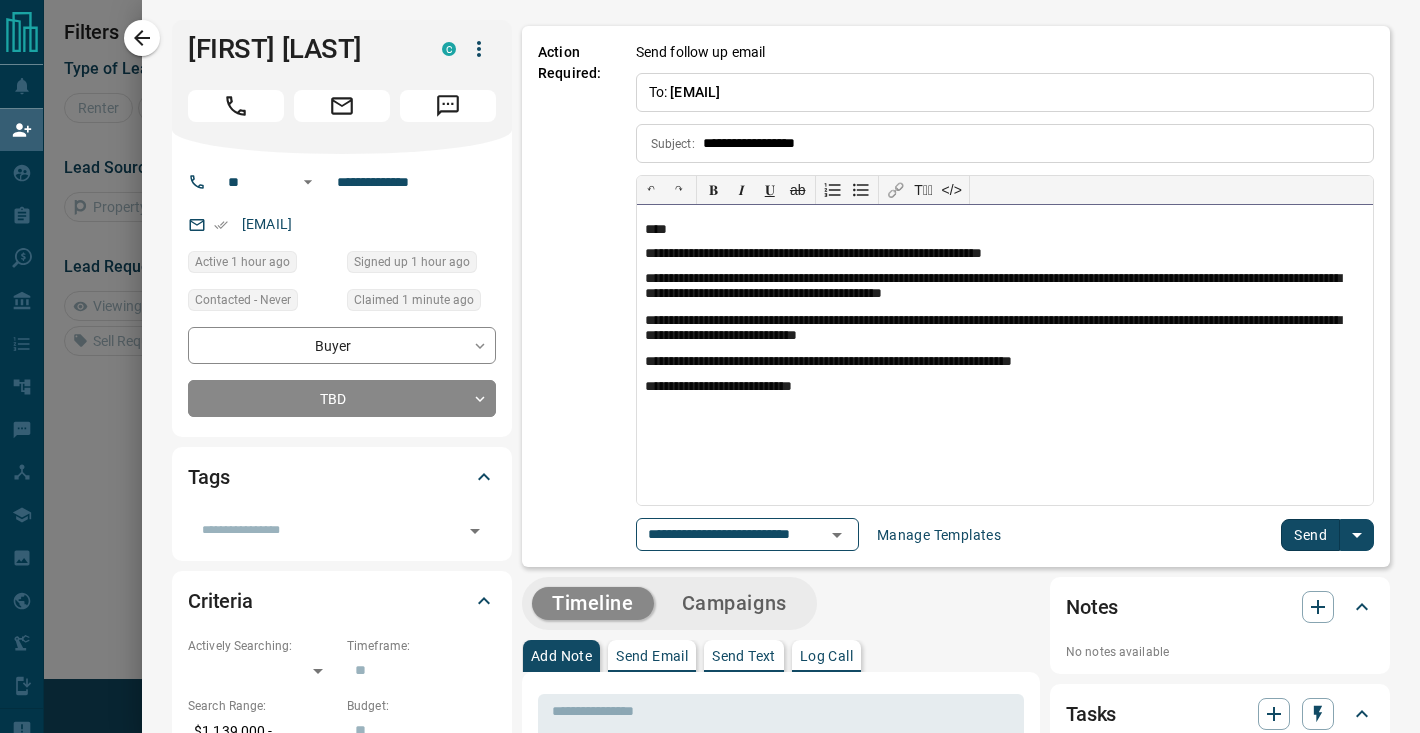 click on "**********" at bounding box center (1005, 362) 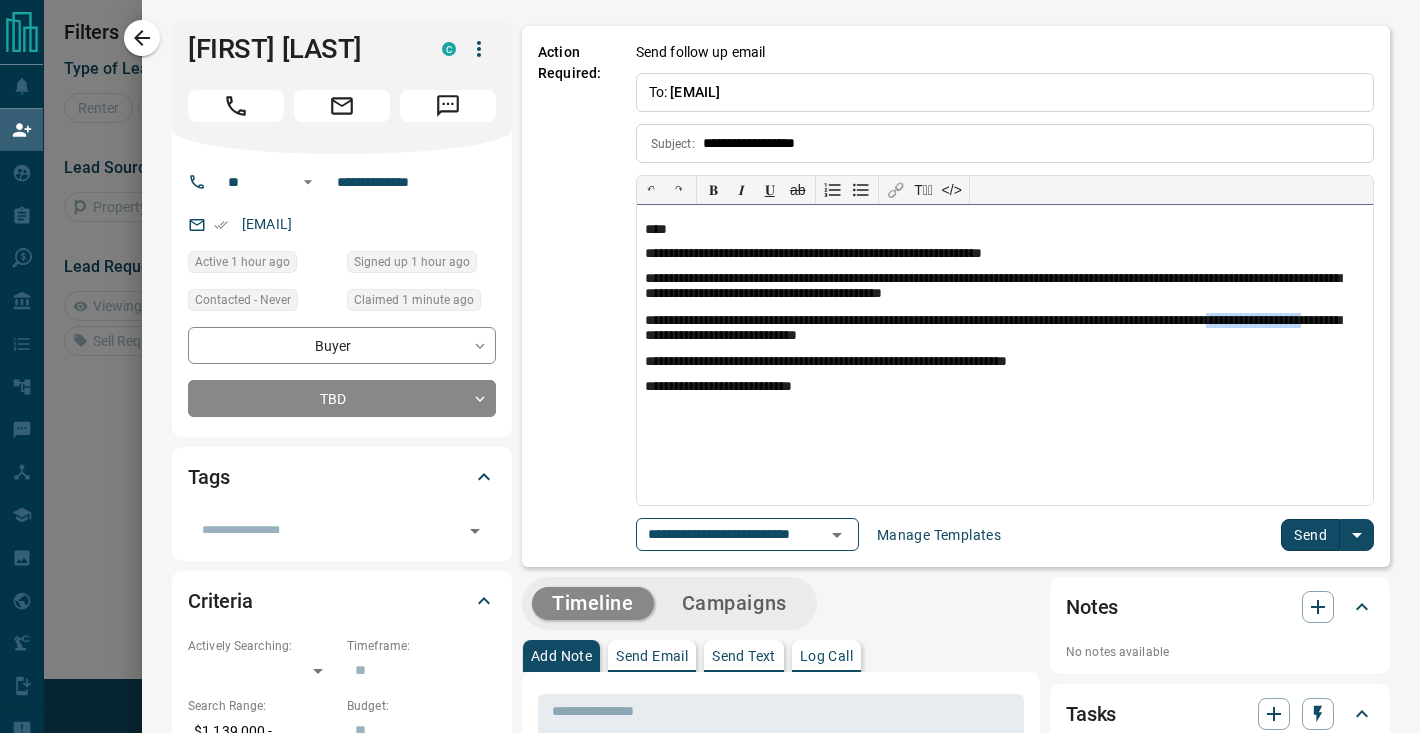 drag, startPoint x: 1321, startPoint y: 319, endPoint x: 720, endPoint y: 336, distance: 601.24036 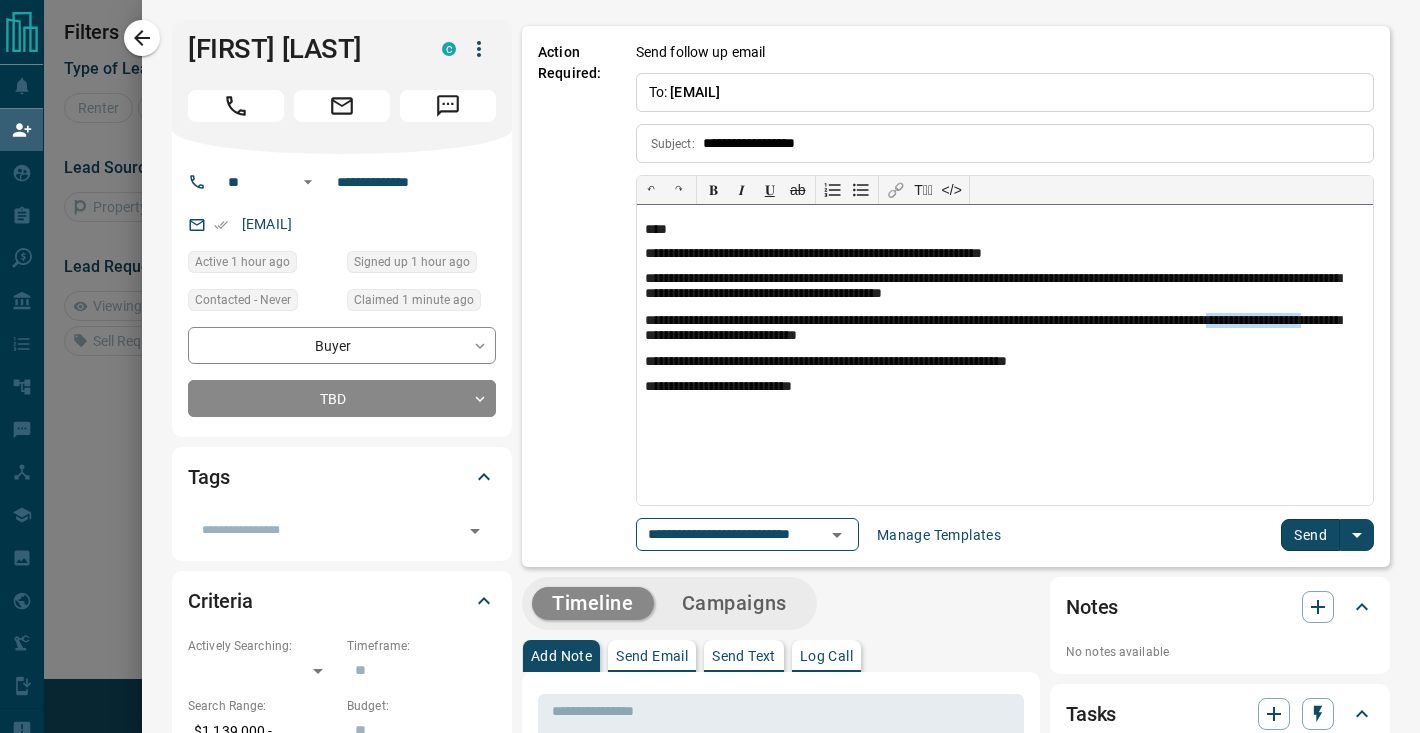 click on "**********" at bounding box center [1005, 329] 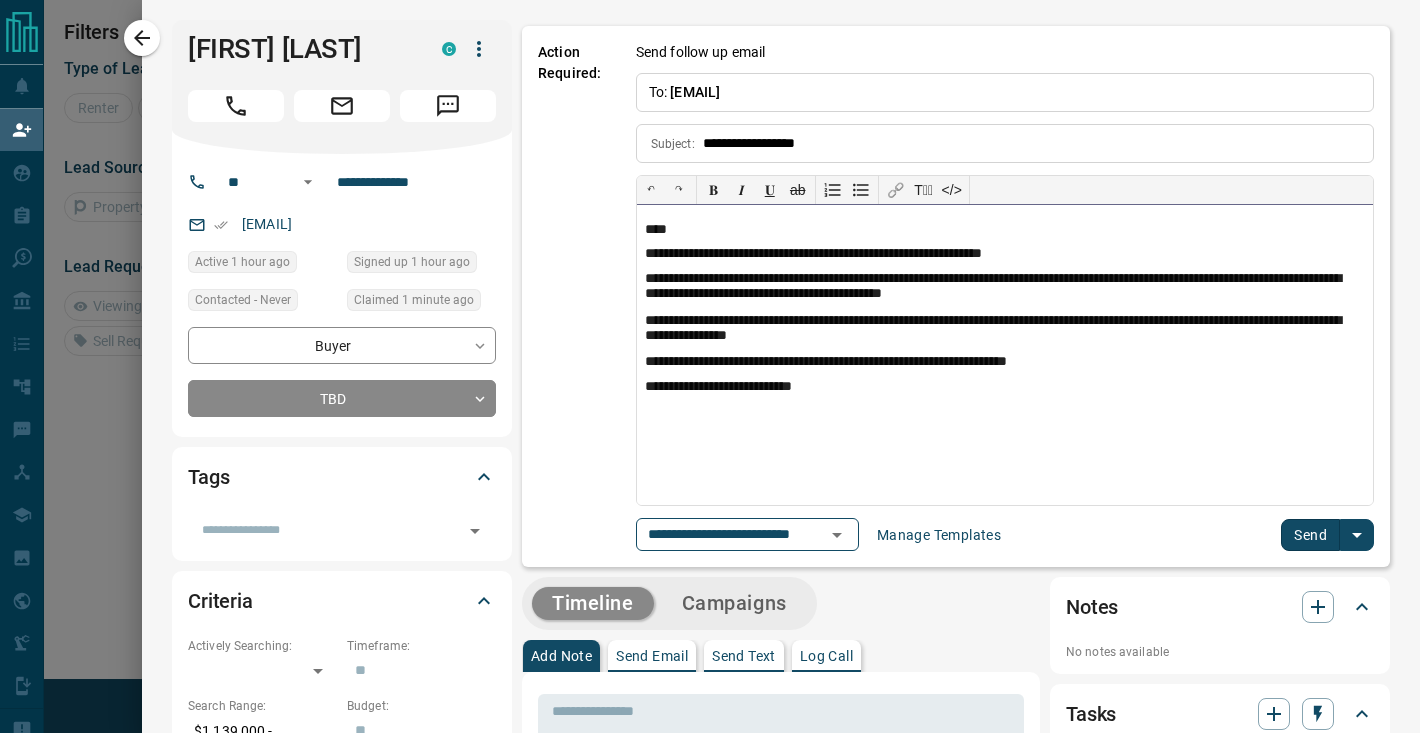 click on "**********" at bounding box center [1005, 329] 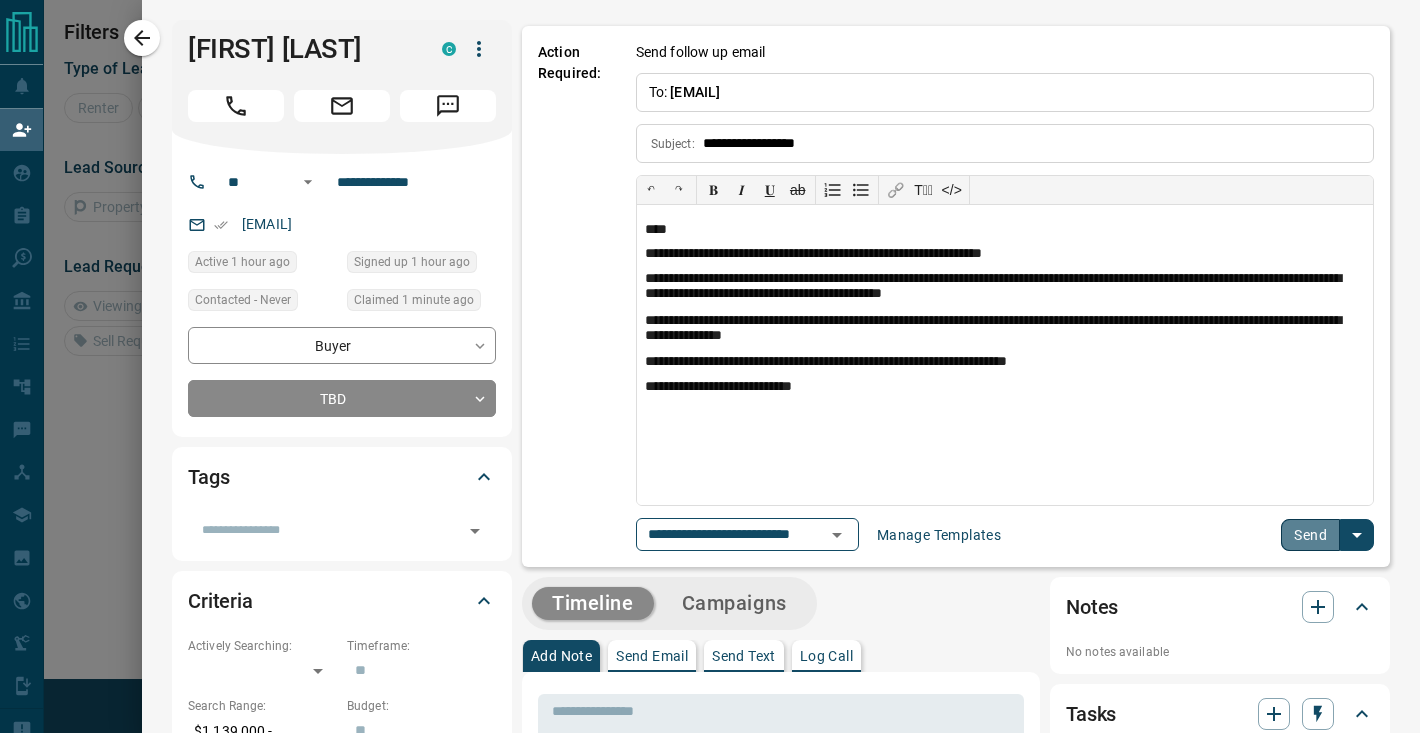 click on "Send" at bounding box center (1310, 535) 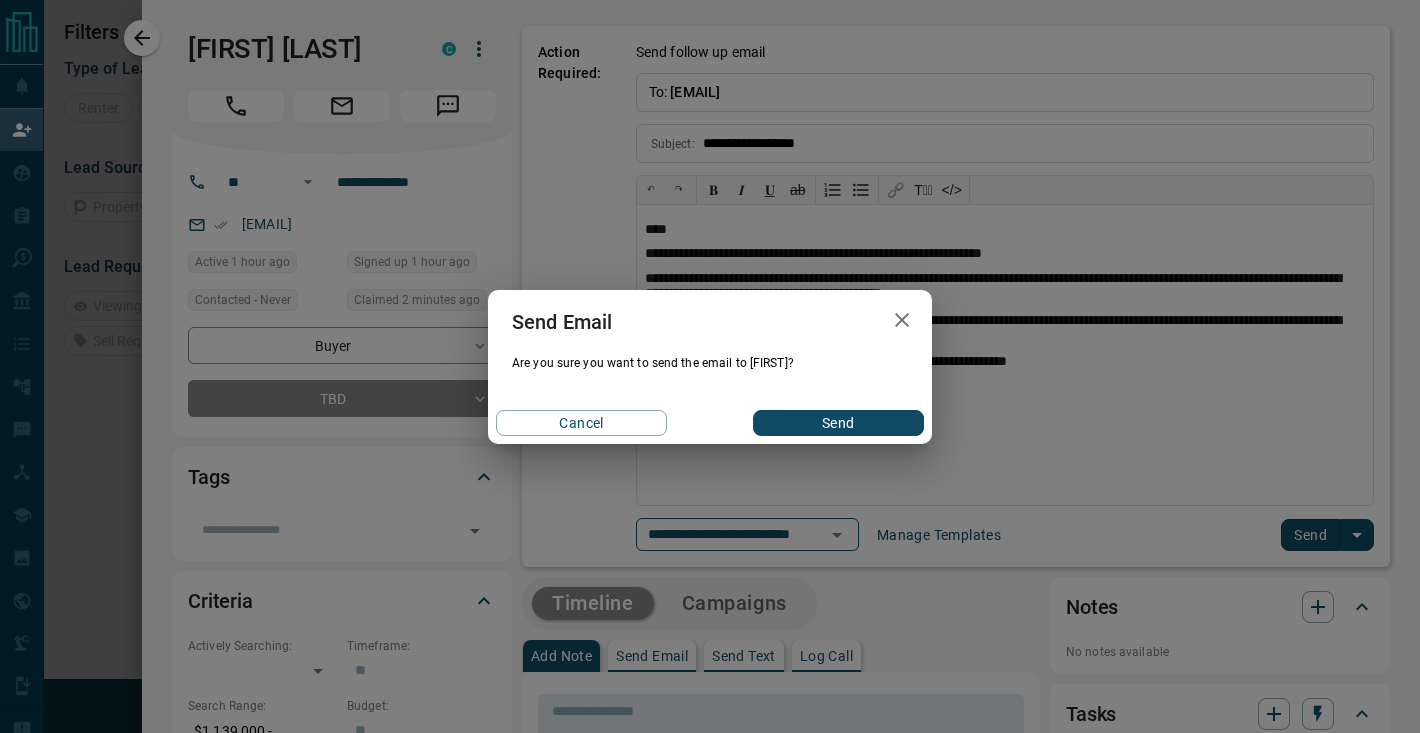 click on "Send" at bounding box center (838, 423) 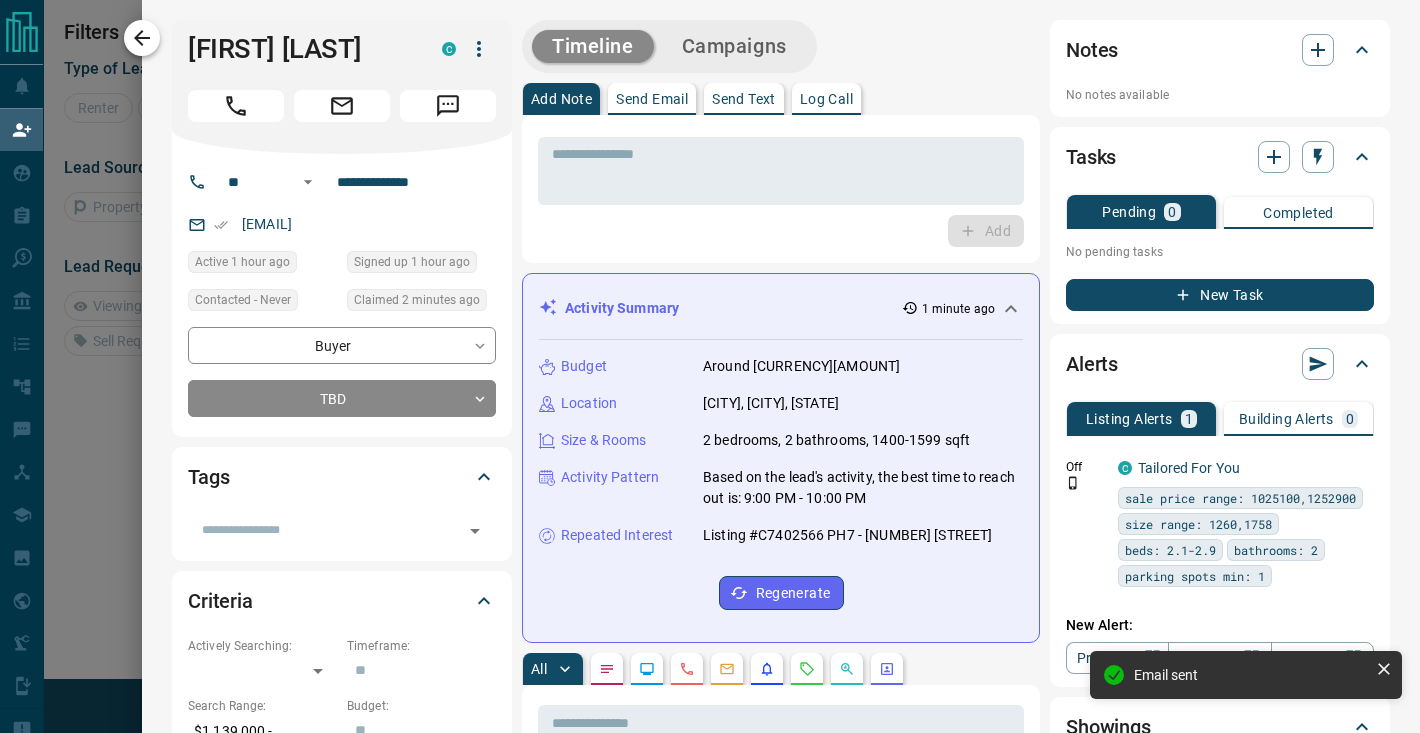 click at bounding box center [142, 38] 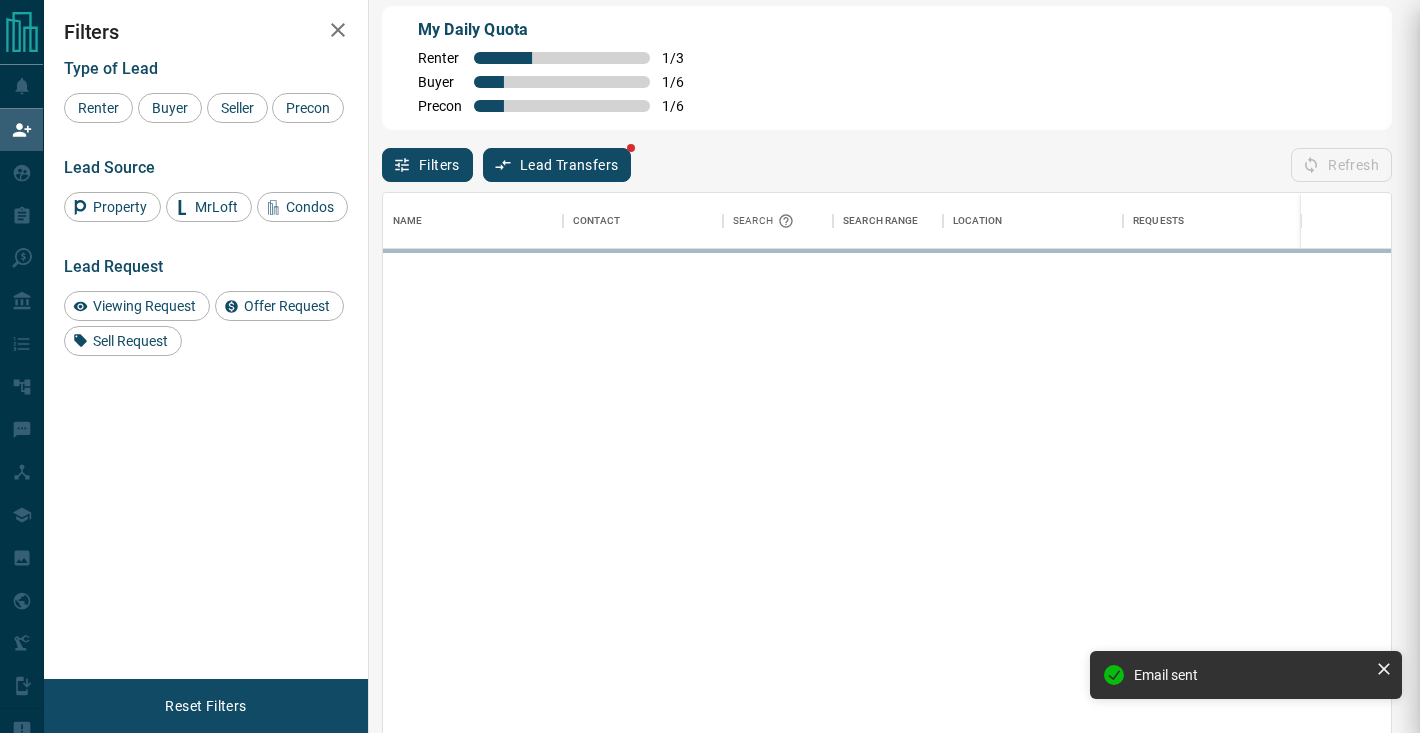 scroll, scrollTop: 0, scrollLeft: 1, axis: horizontal 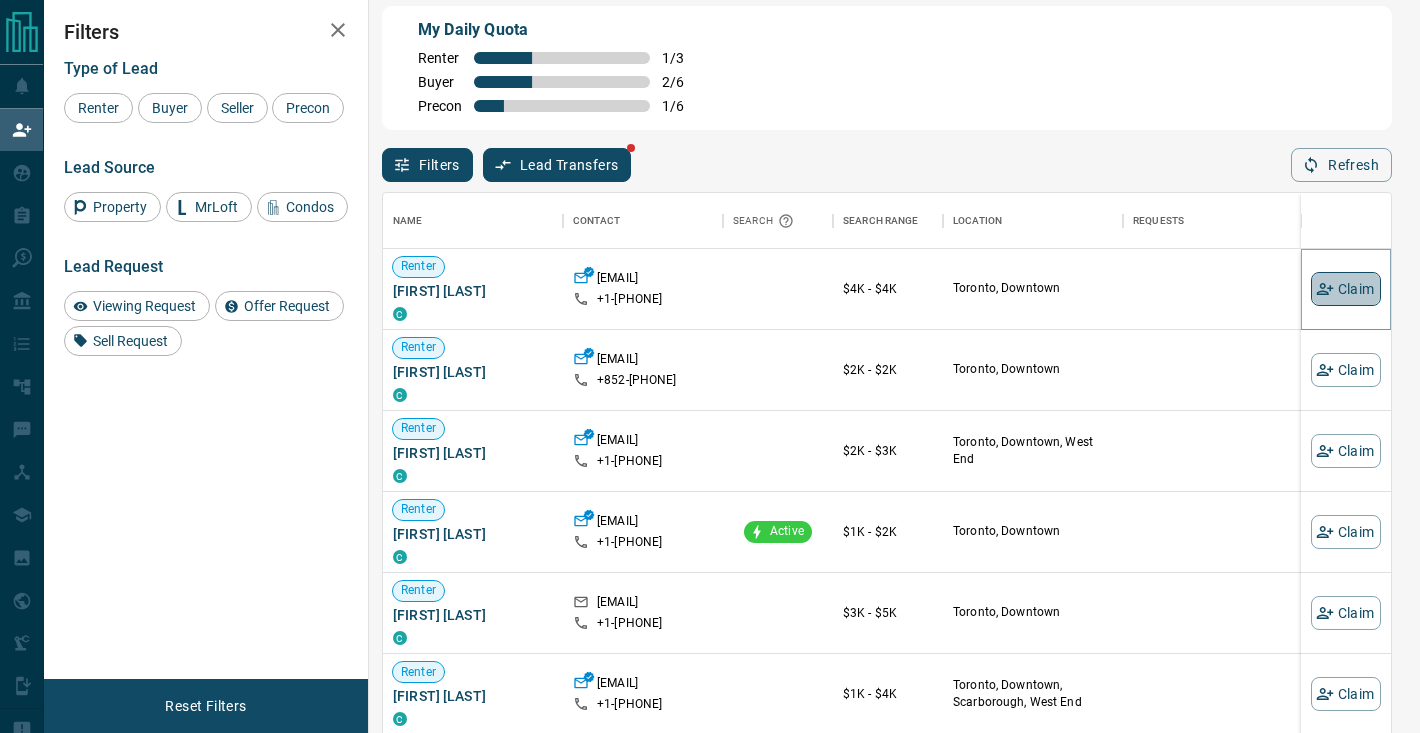 click on "Claim" at bounding box center [1346, 289] 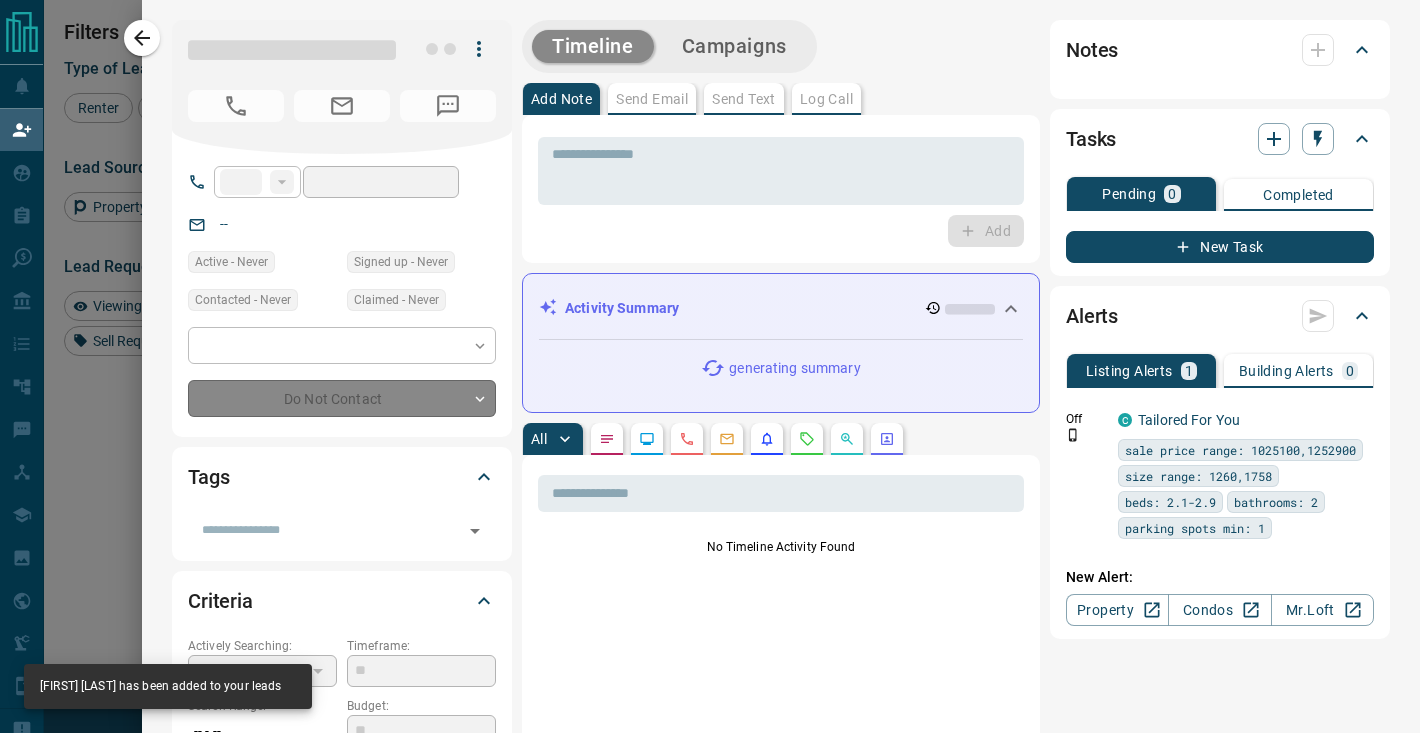 type on "**" 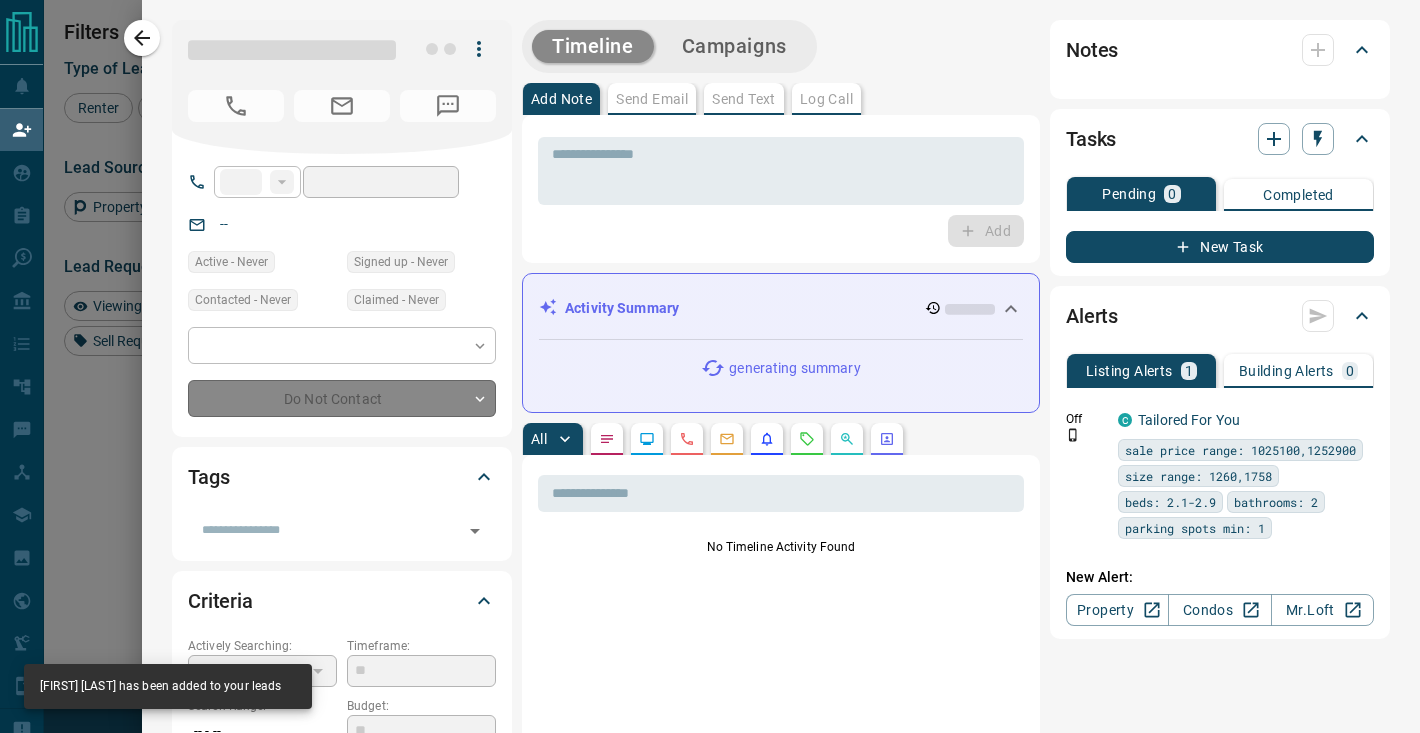 type on "**********" 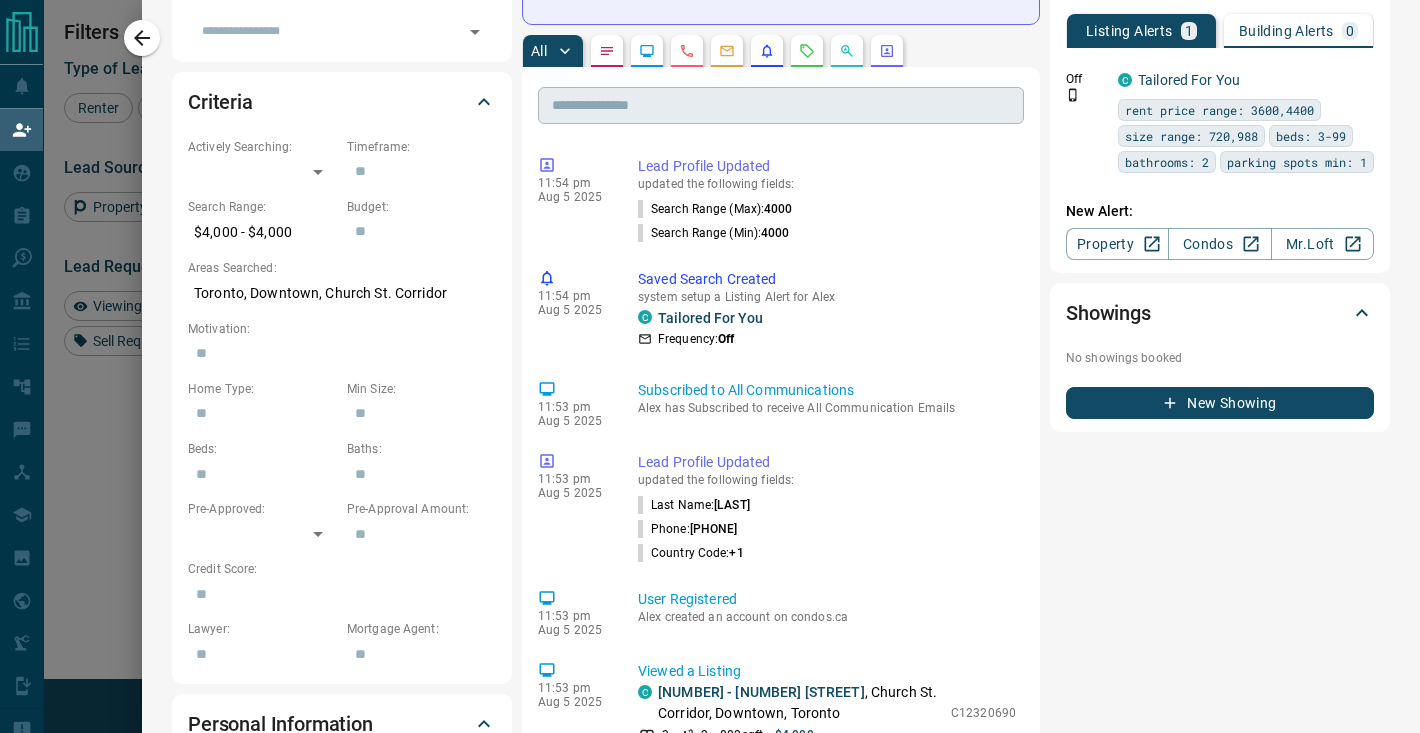 scroll, scrollTop: 0, scrollLeft: 0, axis: both 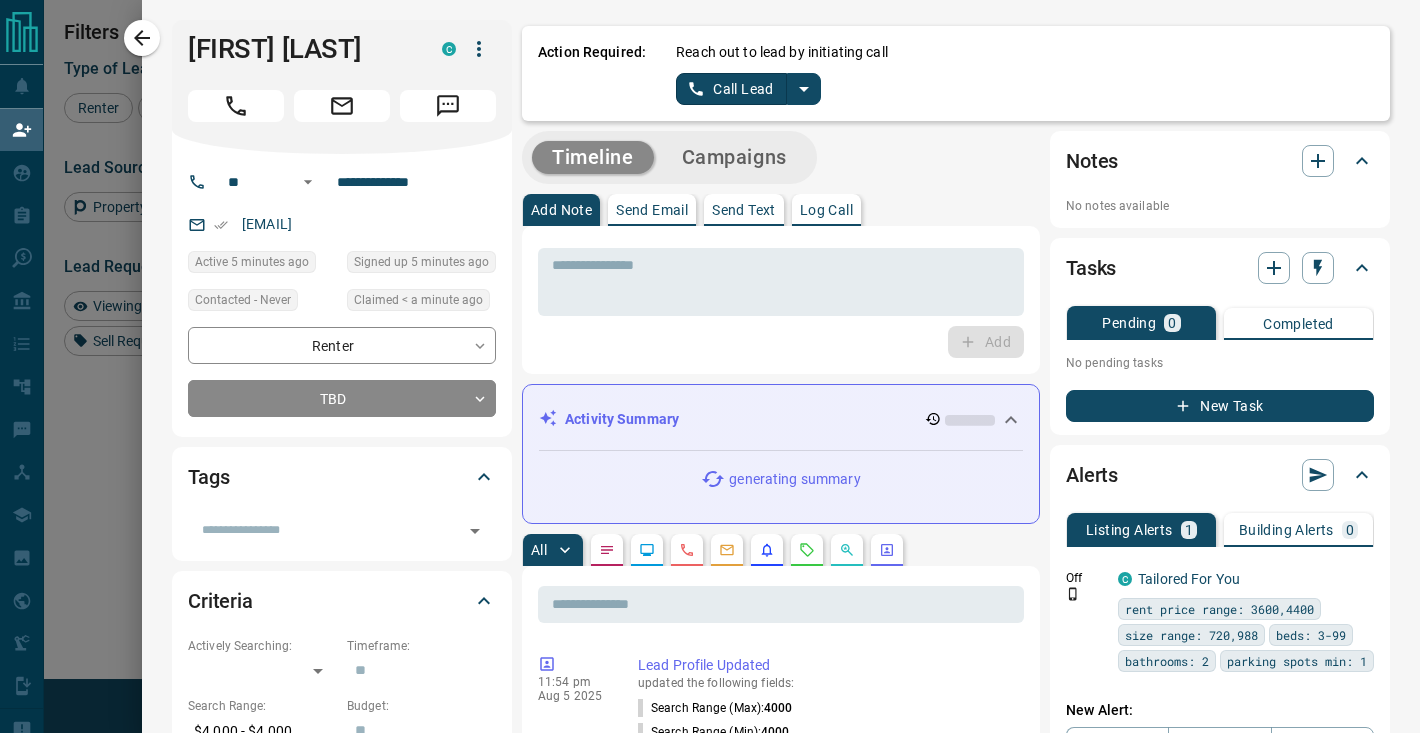 click 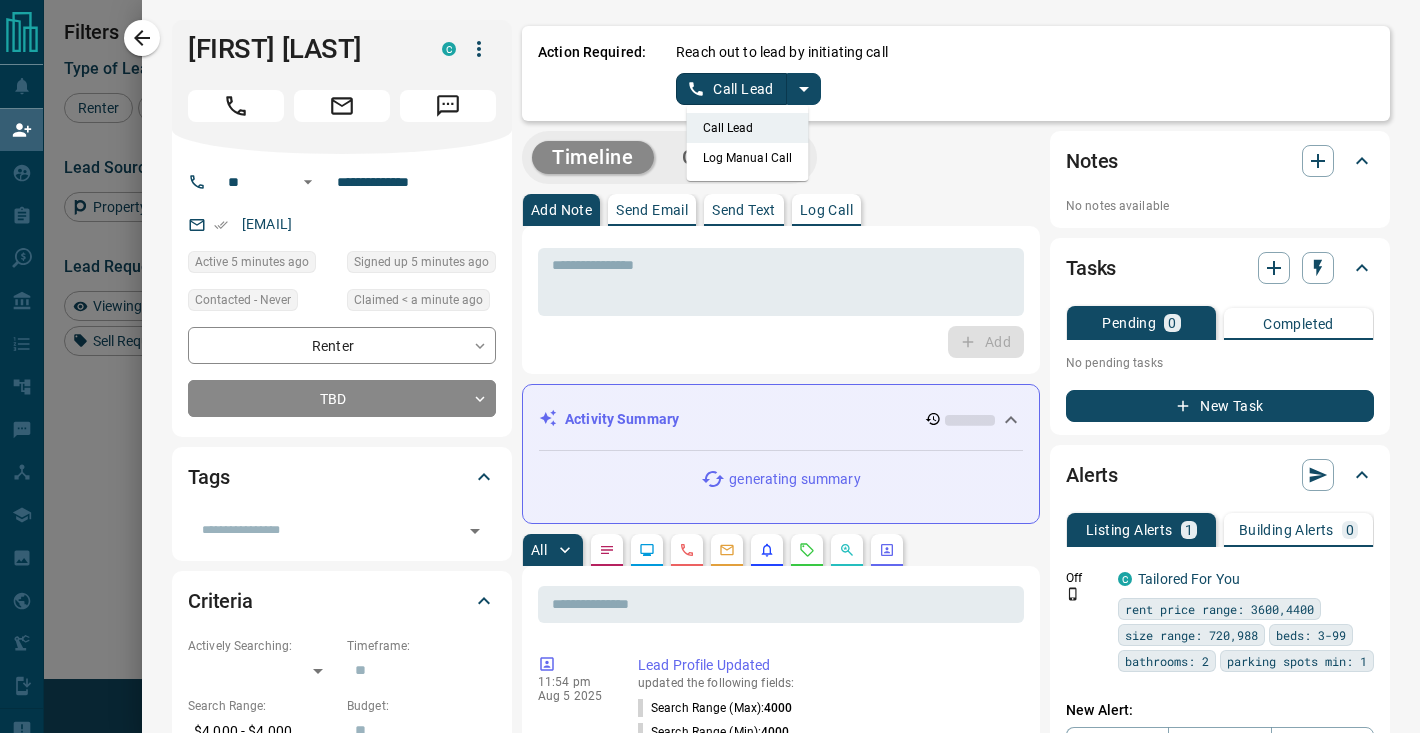 click on "Log Manual Call" at bounding box center [748, 158] 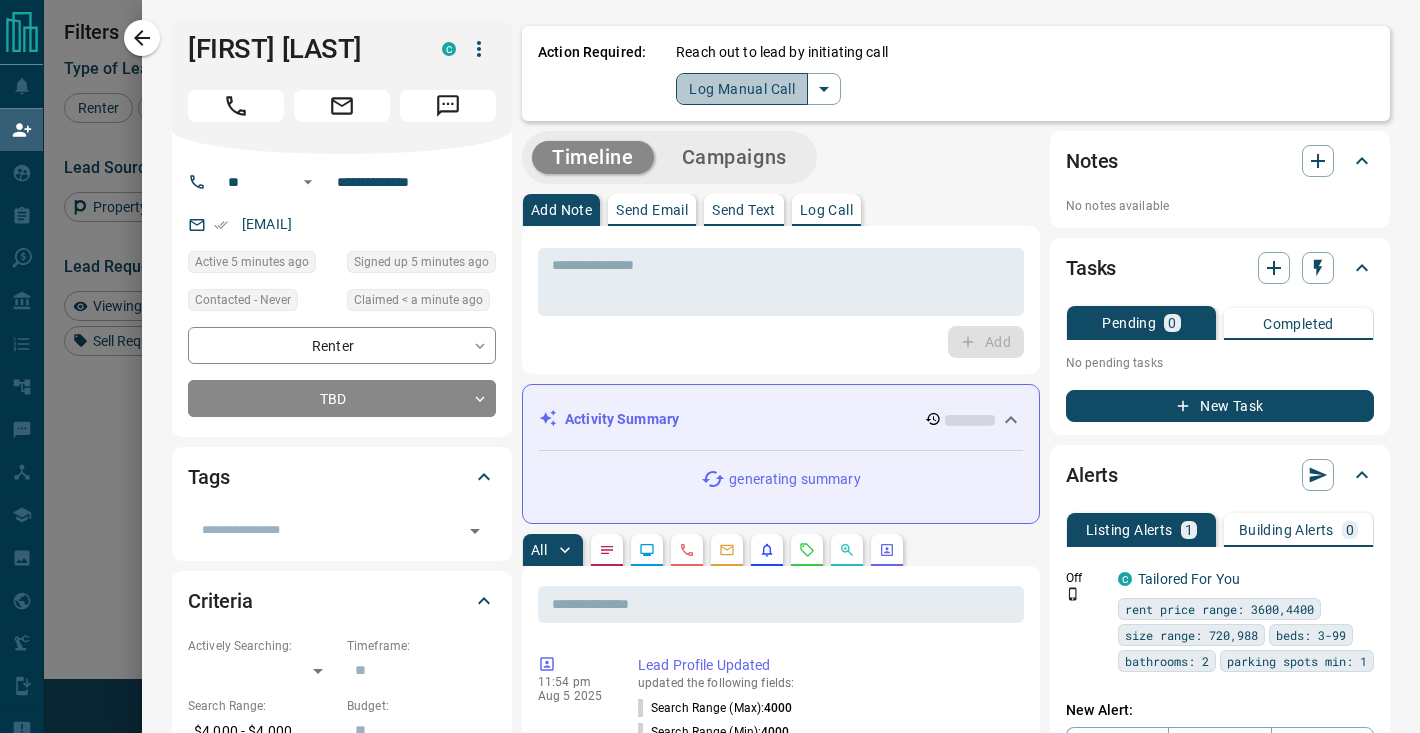 click on "Log Manual Call" at bounding box center (742, 89) 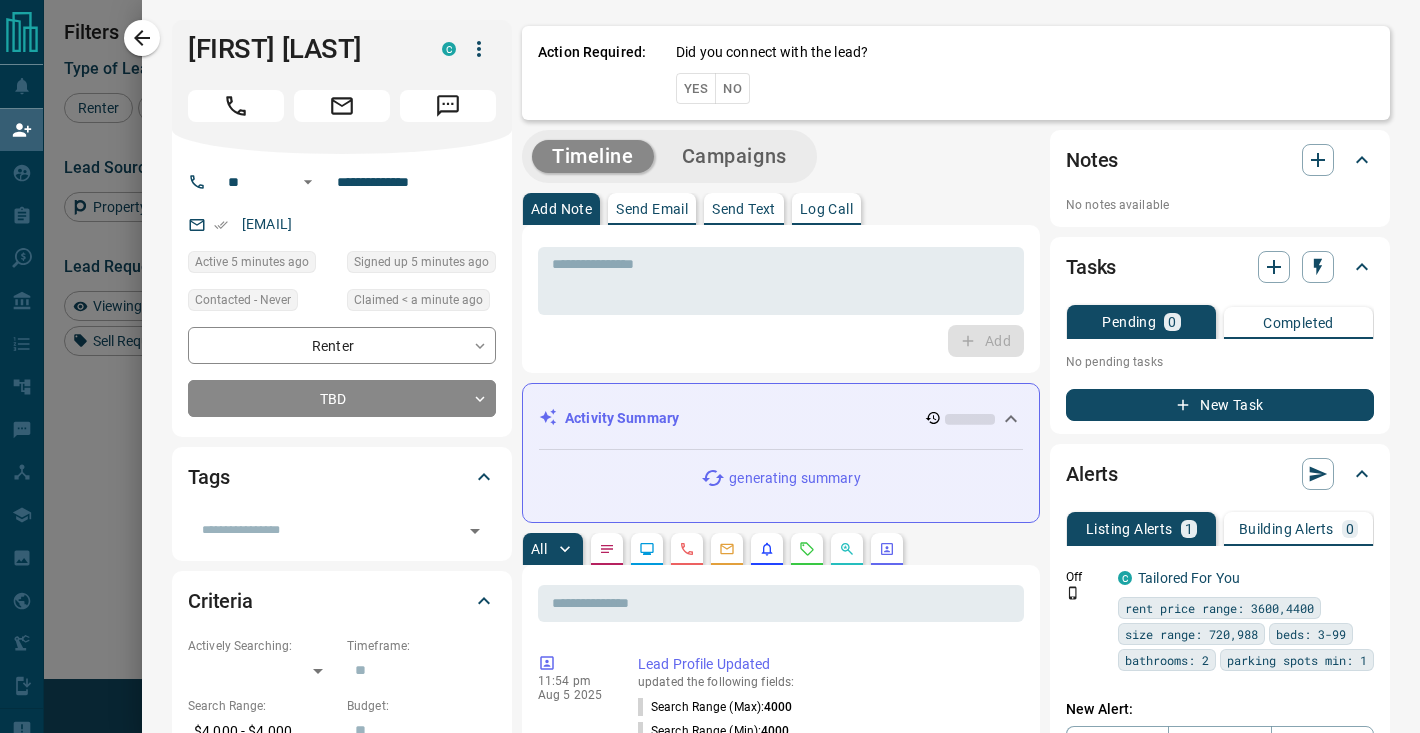 click on "Yes" at bounding box center [696, 88] 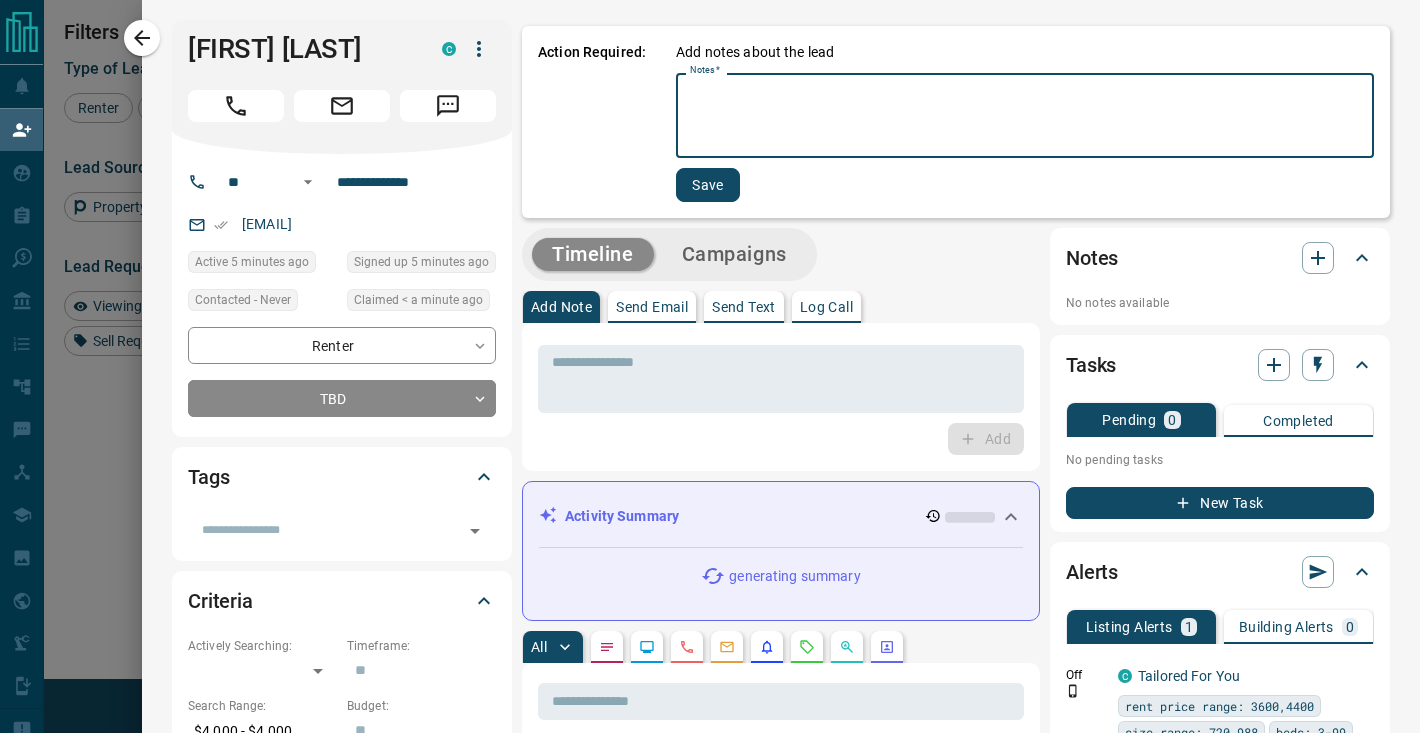 click on "Notes   *" at bounding box center [1025, 116] 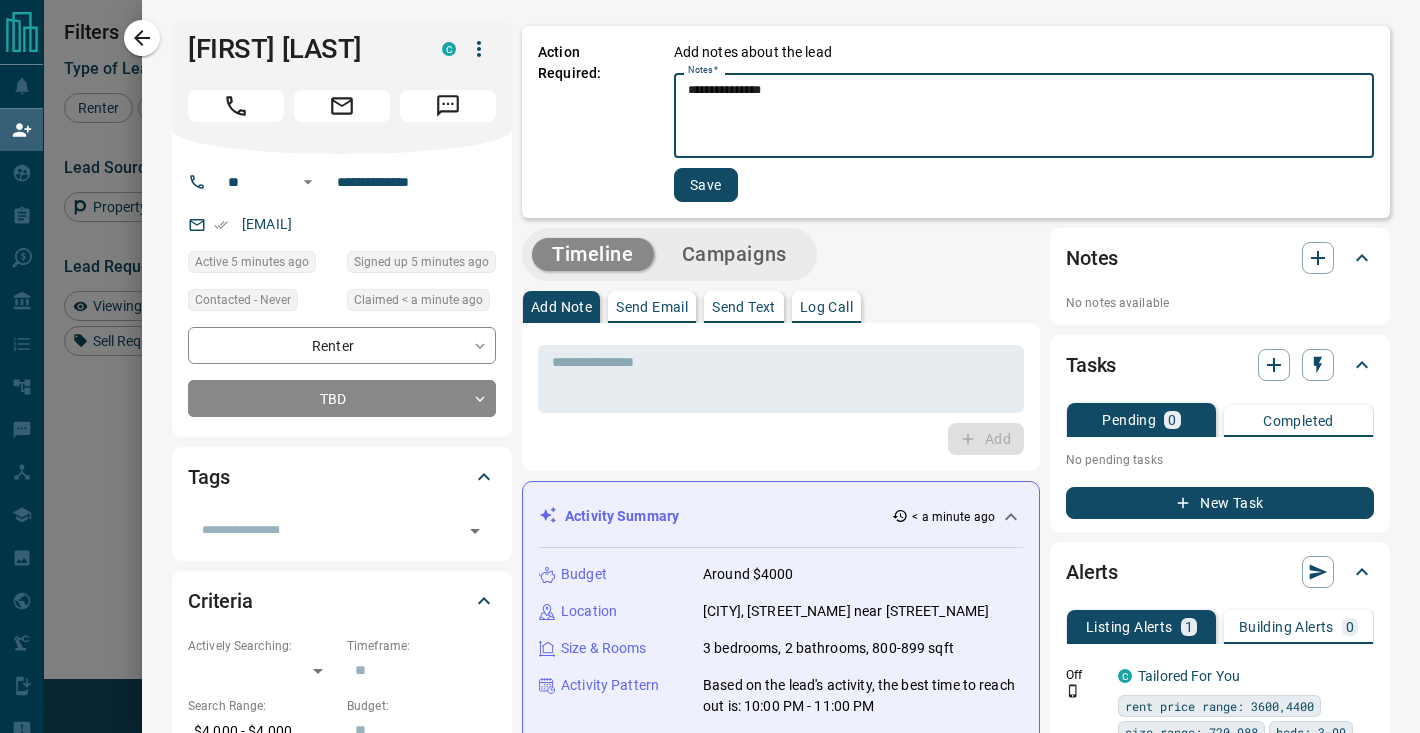 type on "**********" 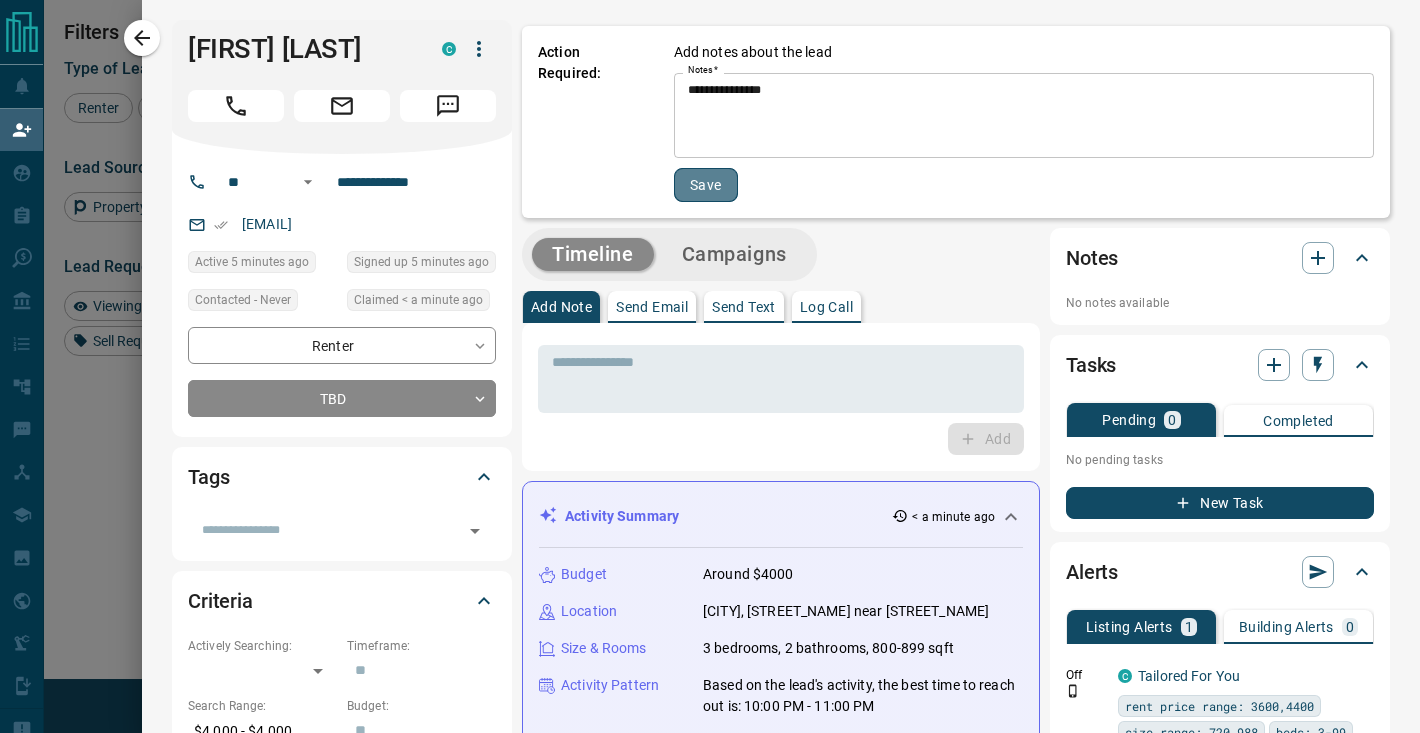 click on "Save" at bounding box center (706, 185) 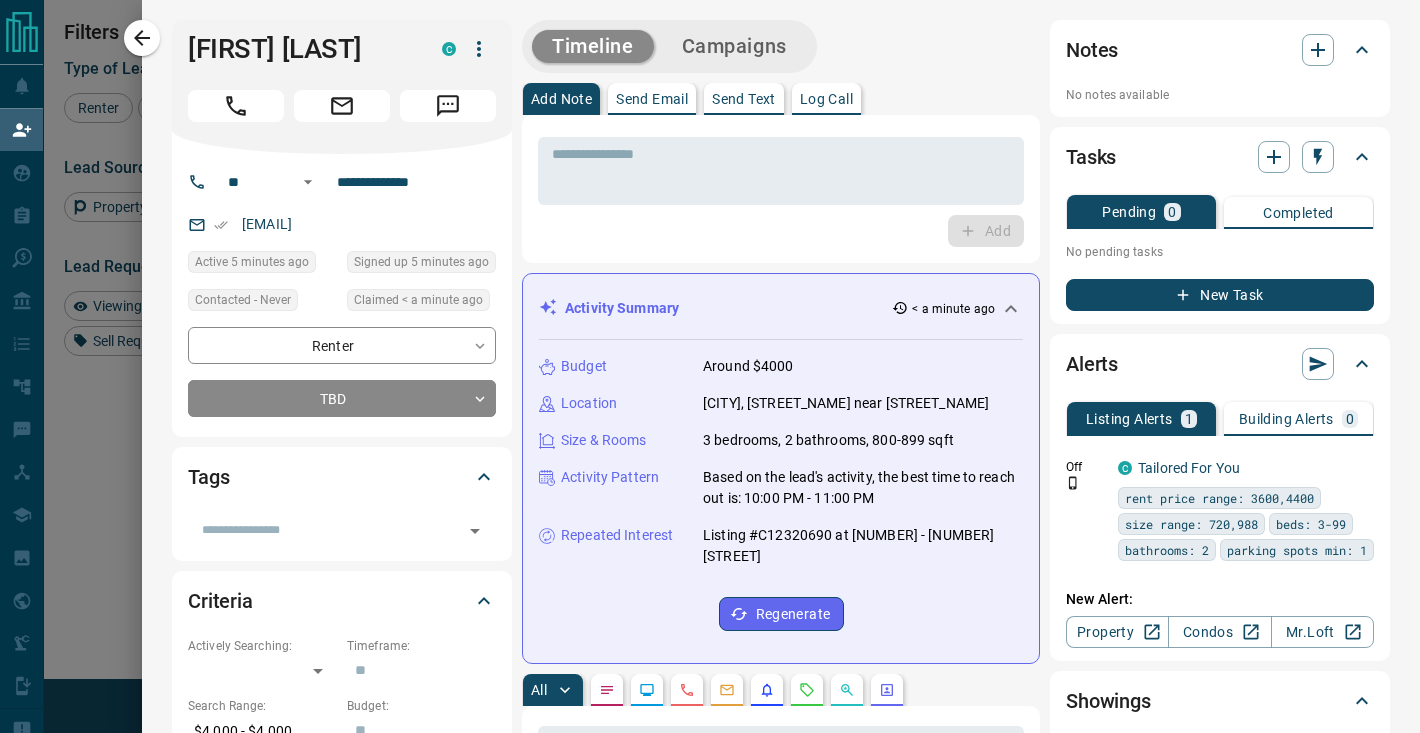 click on "**********" at bounding box center [781, 1024] 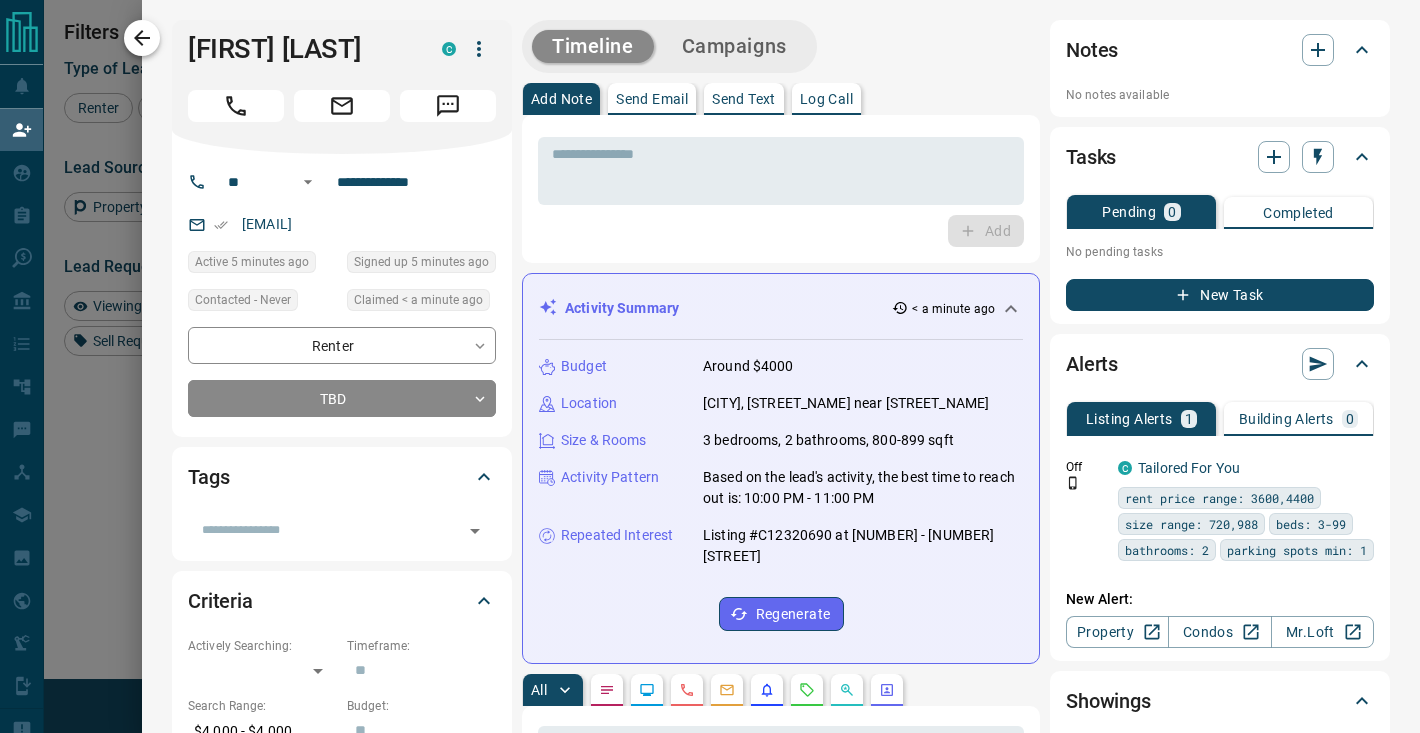 click 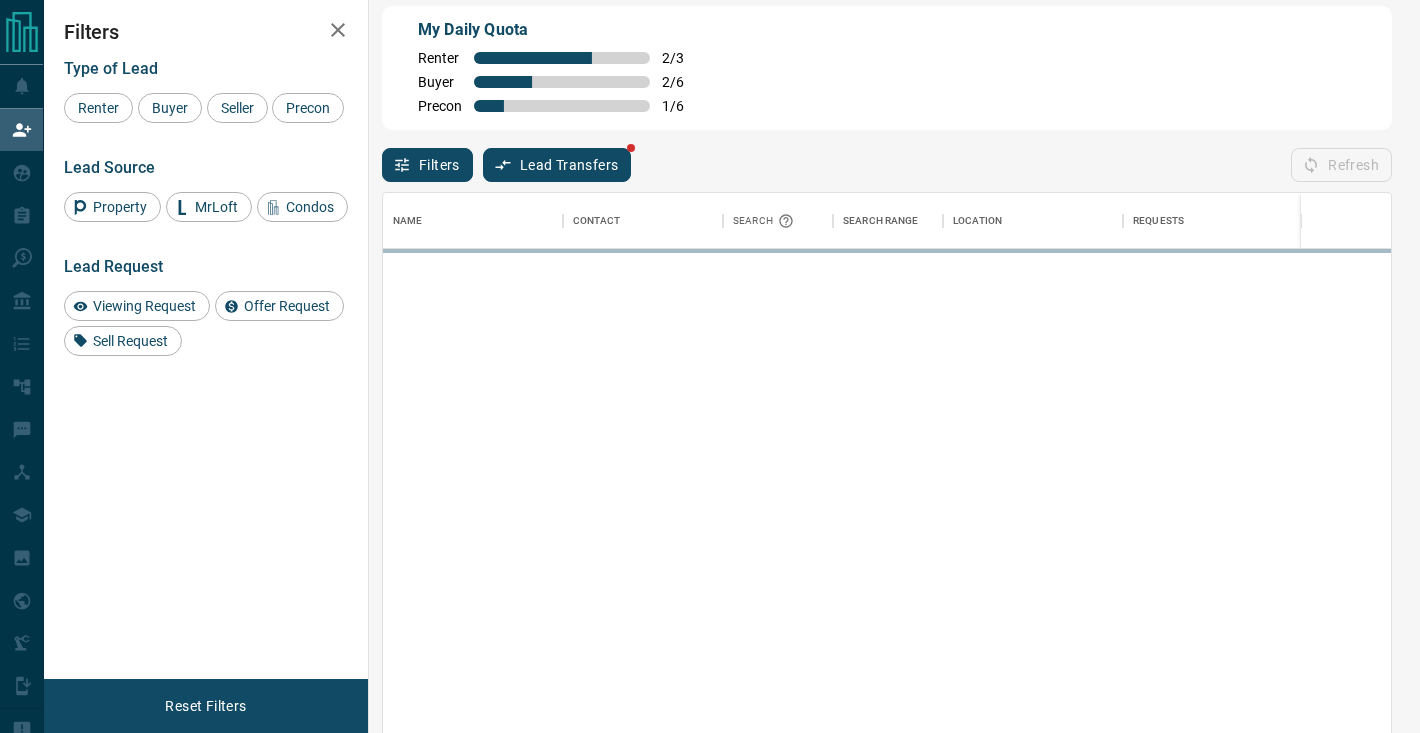 scroll, scrollTop: 0, scrollLeft: 1, axis: horizontal 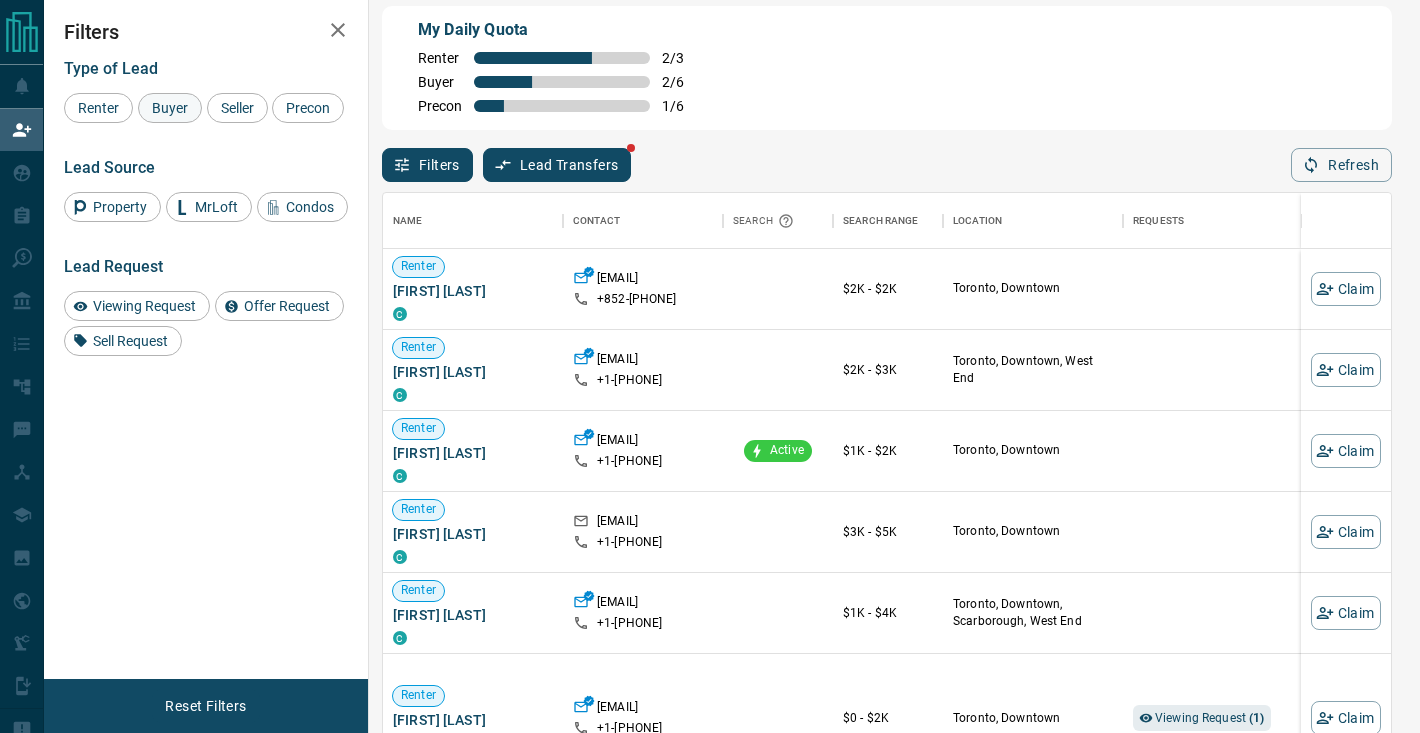click on "Buyer" at bounding box center (170, 108) 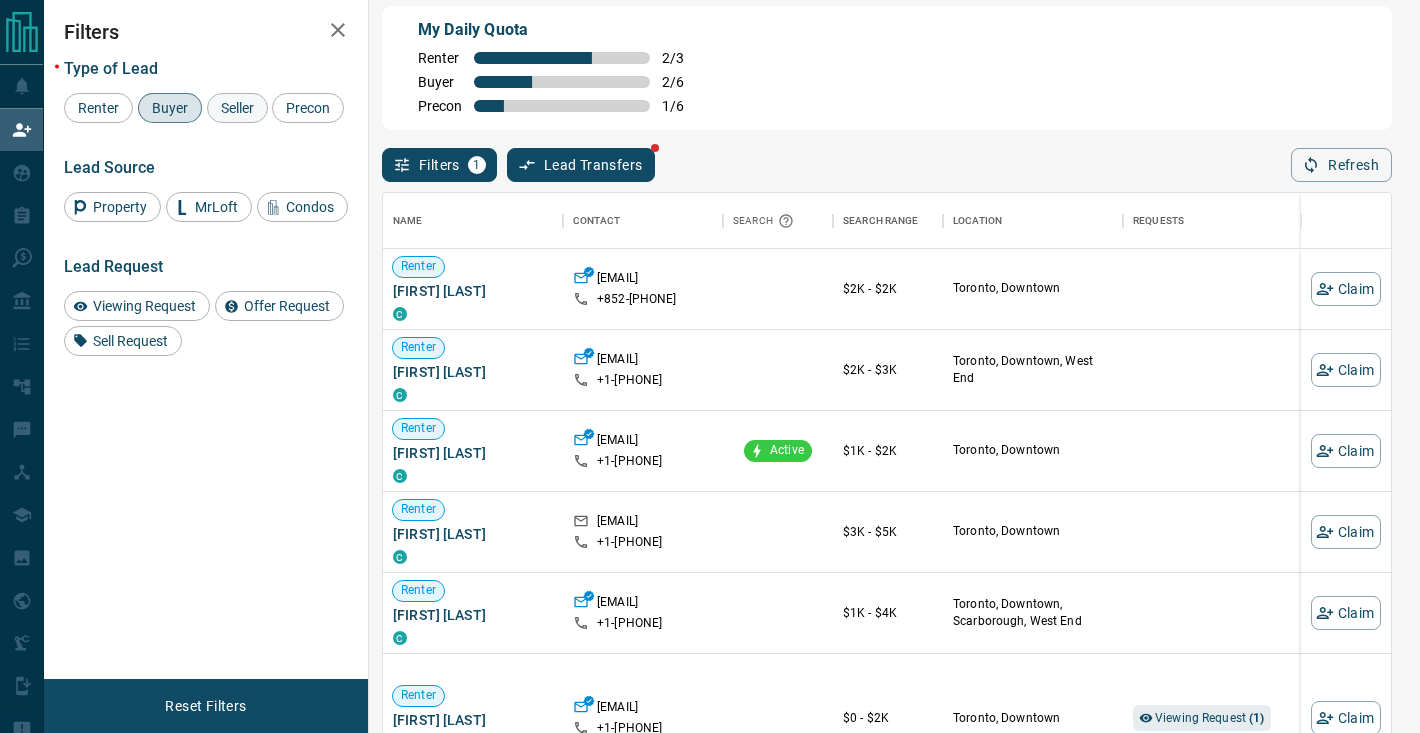 click on "Seller" at bounding box center (237, 108) 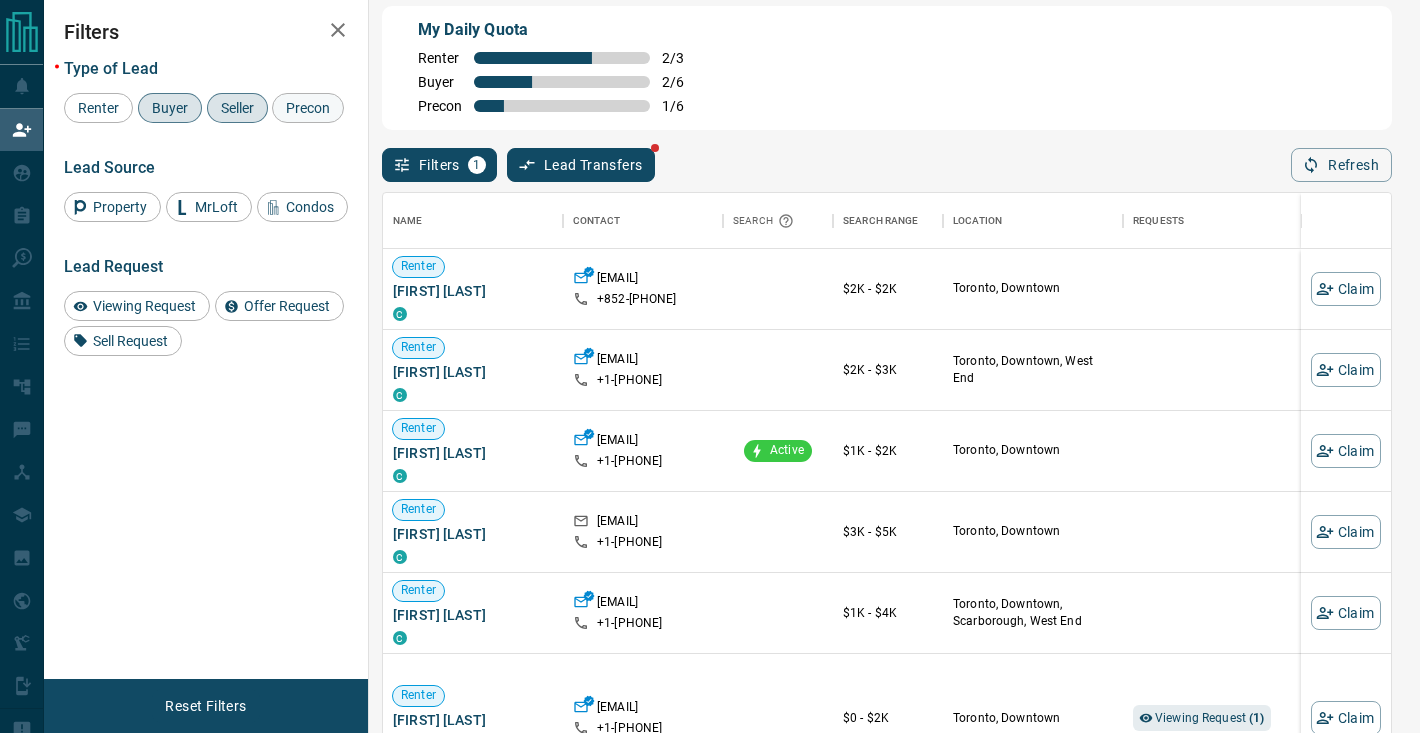 click on "Precon" at bounding box center [308, 108] 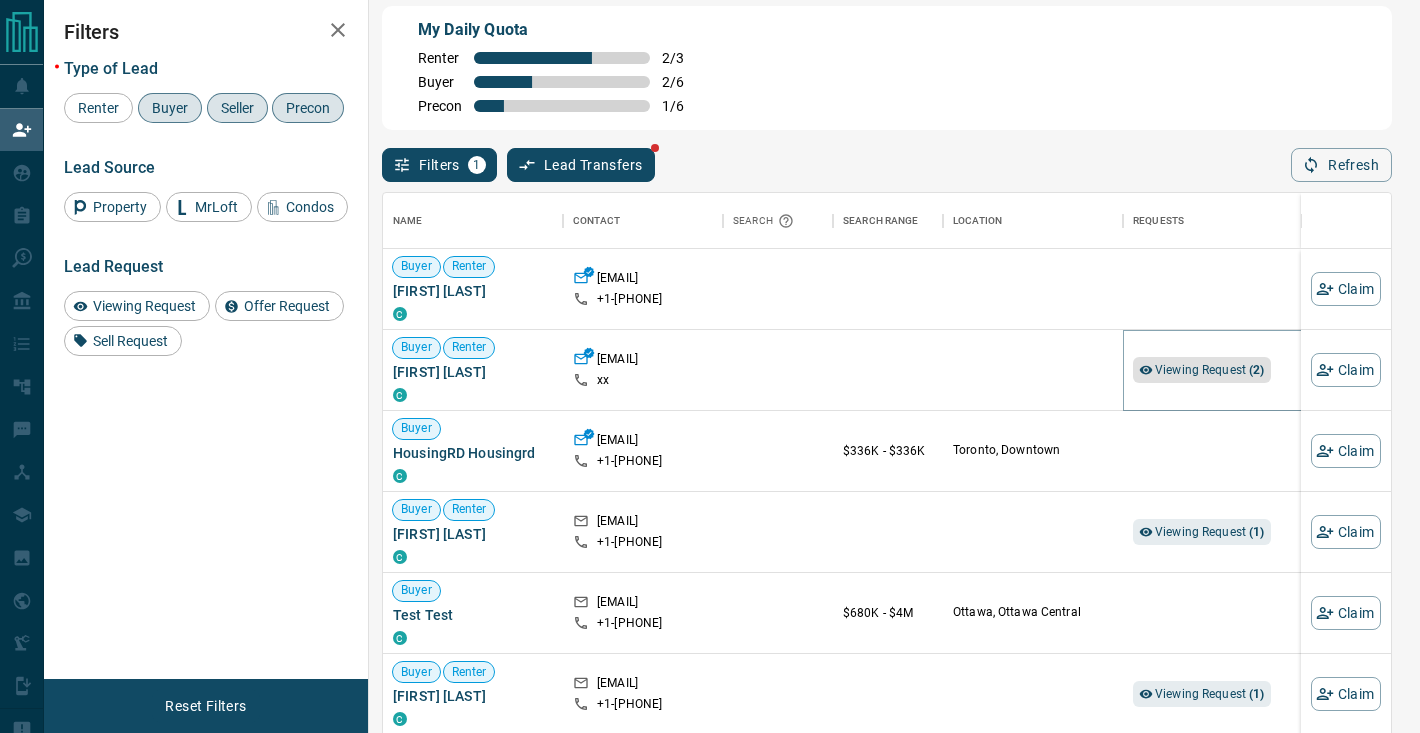 click on "Viewing Request   ( 2 )" at bounding box center [1210, 370] 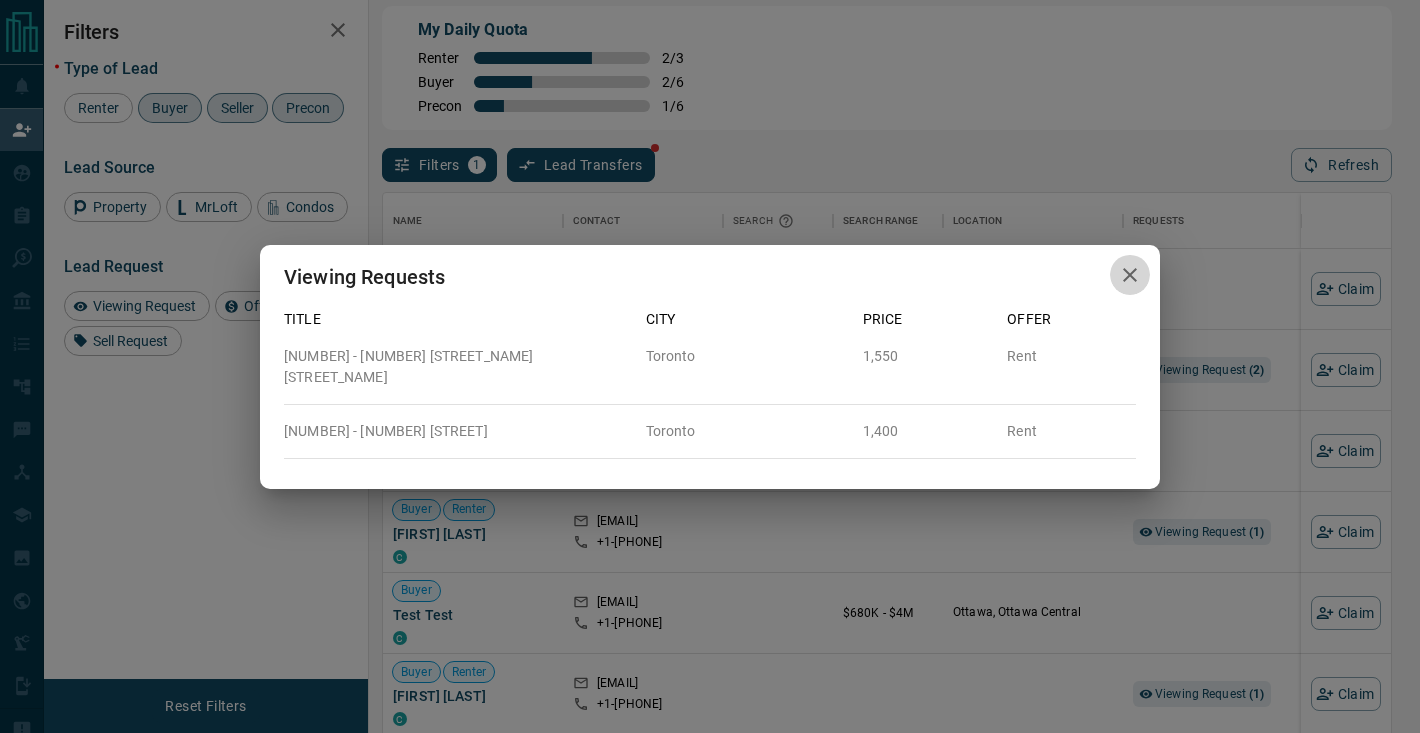 click 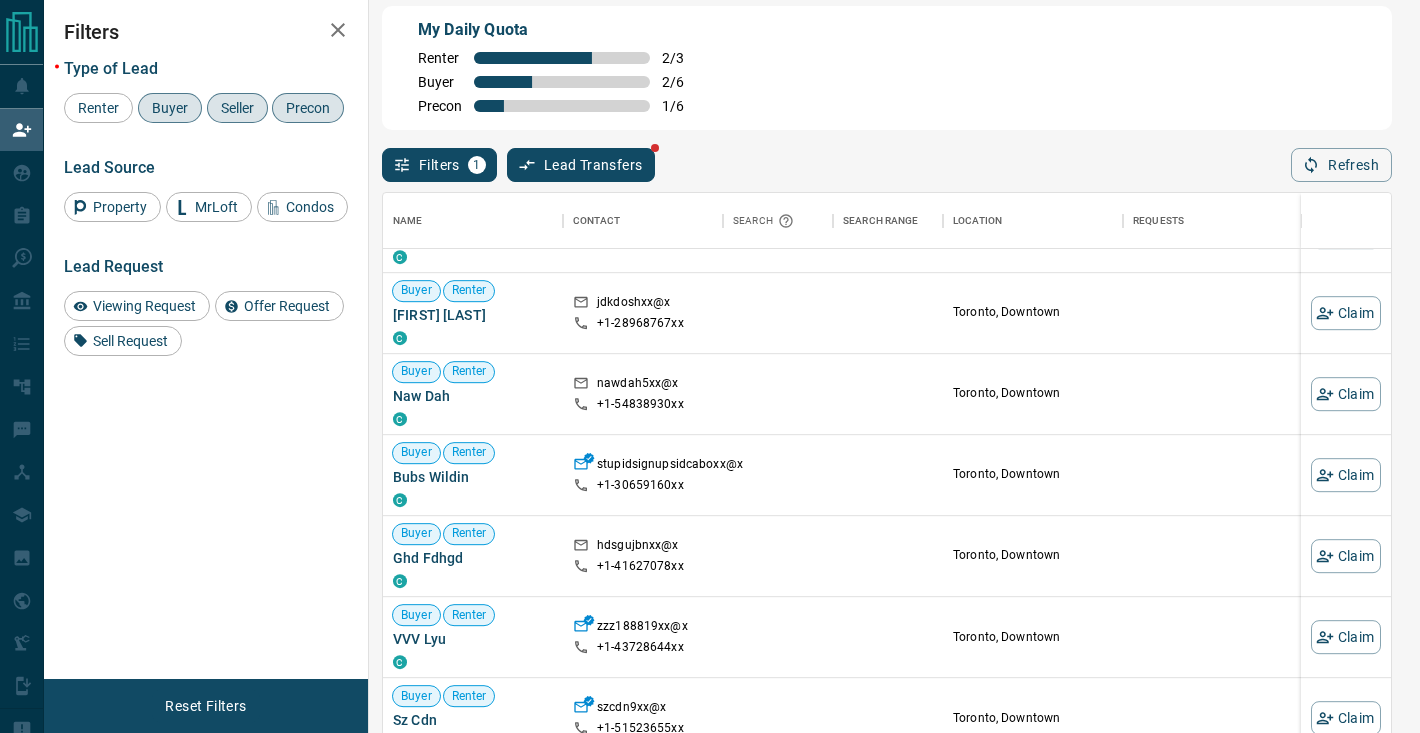 scroll, scrollTop: 1168, scrollLeft: 0, axis: vertical 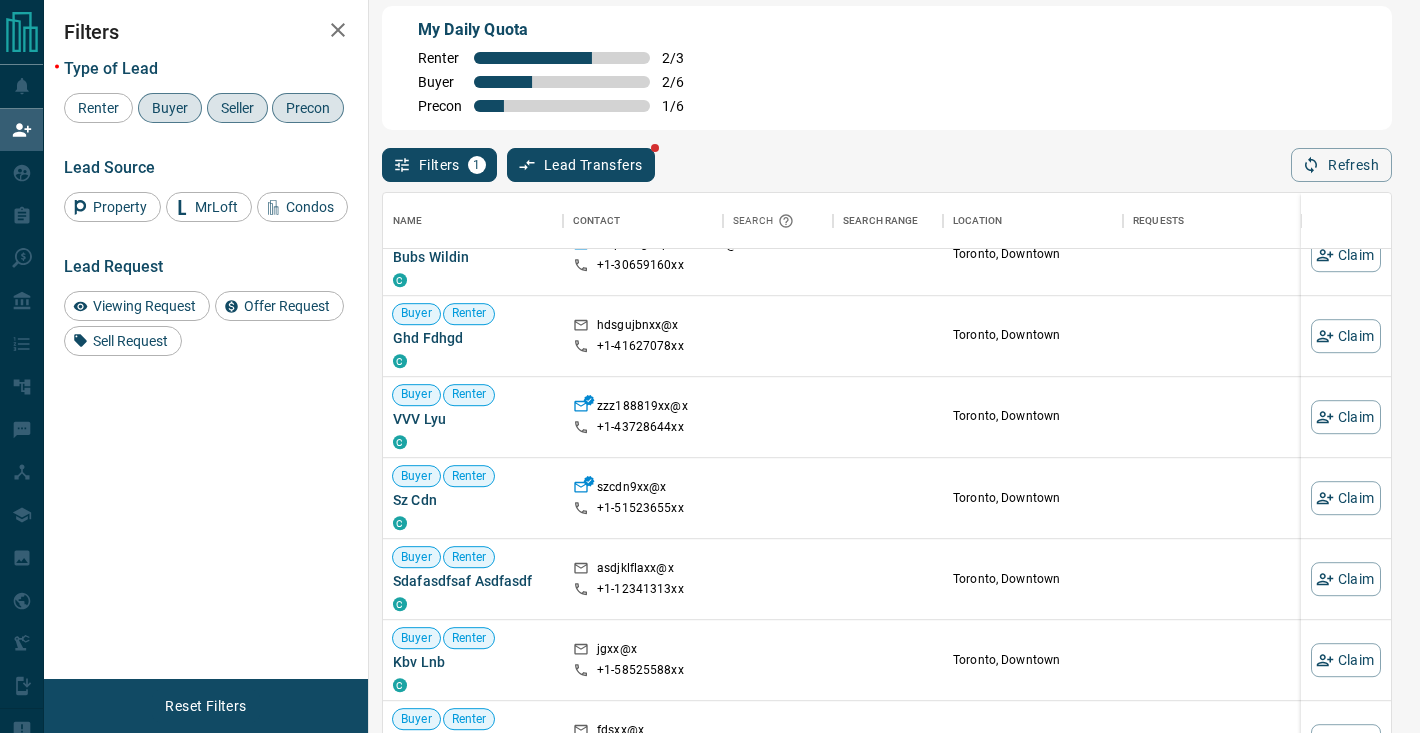 click on "Type of Lead Renter Buyer Seller Precon Lead Source Property MrLoft Condos Lead Request Viewing Request Offer Request Sell Request" at bounding box center (206, 200) 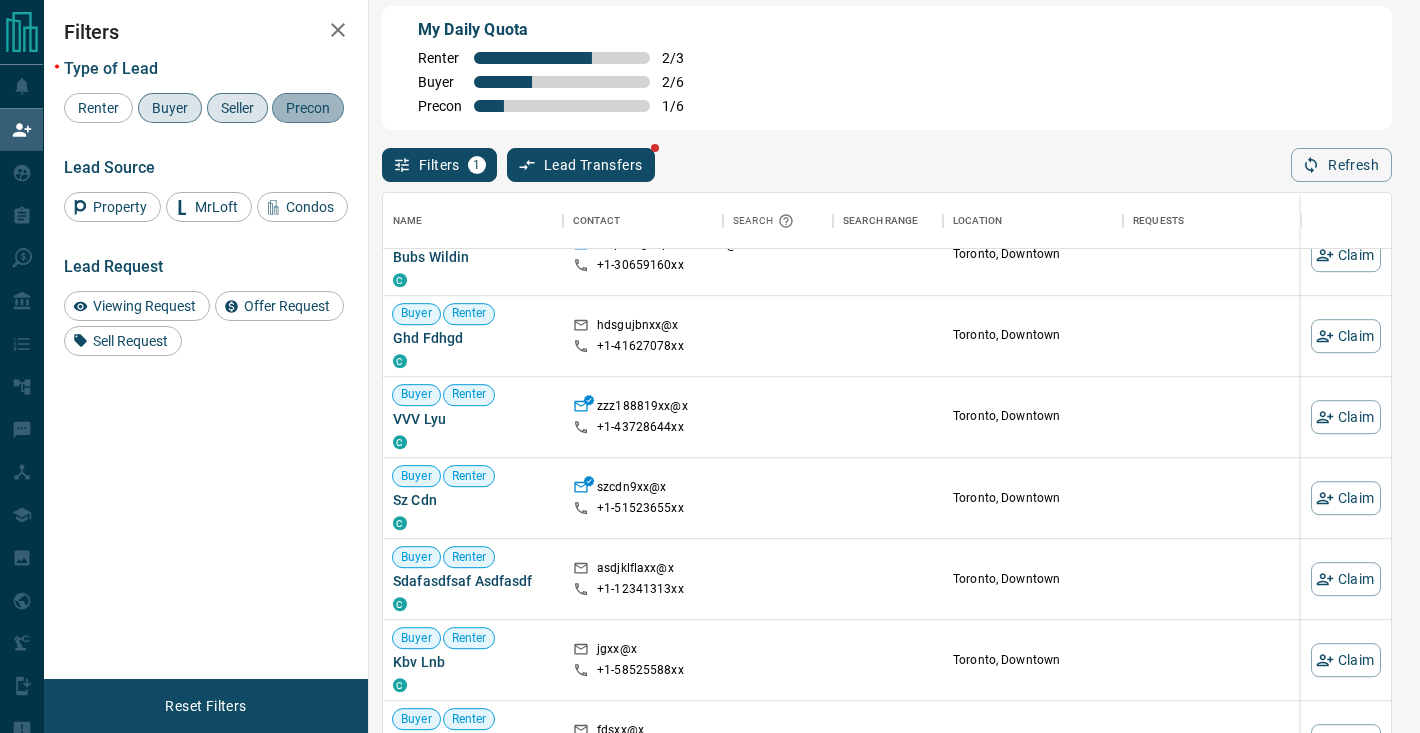 click on "Precon" at bounding box center (308, 108) 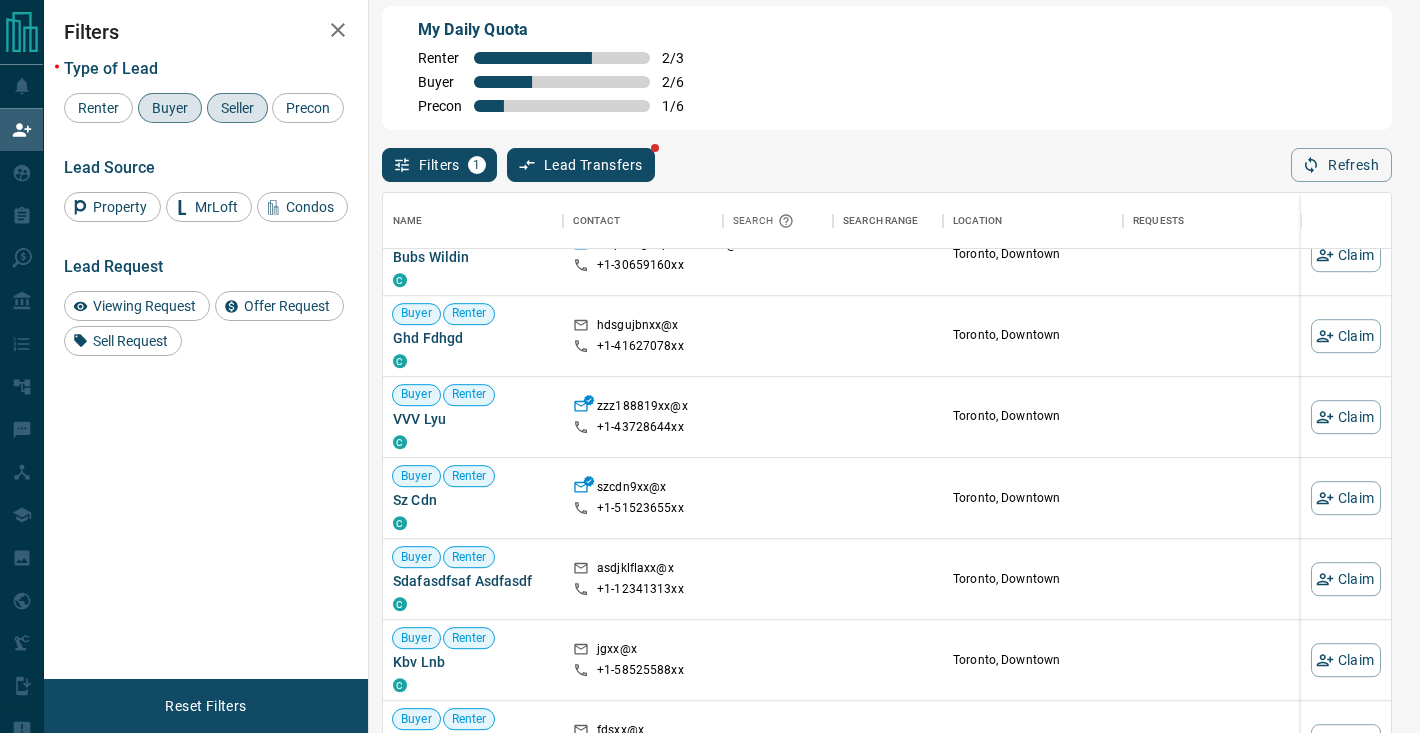 click on "Seller" at bounding box center (237, 108) 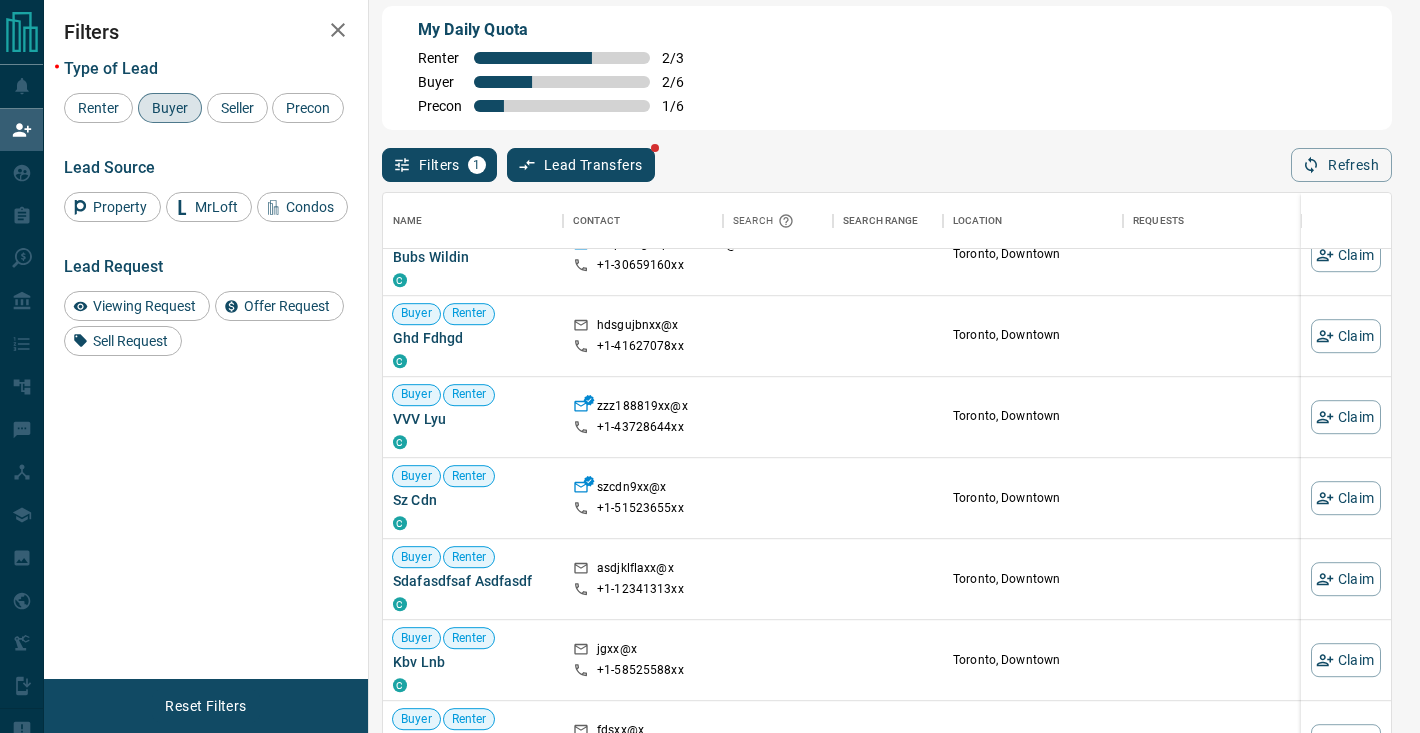 click on "Buyer" at bounding box center (170, 108) 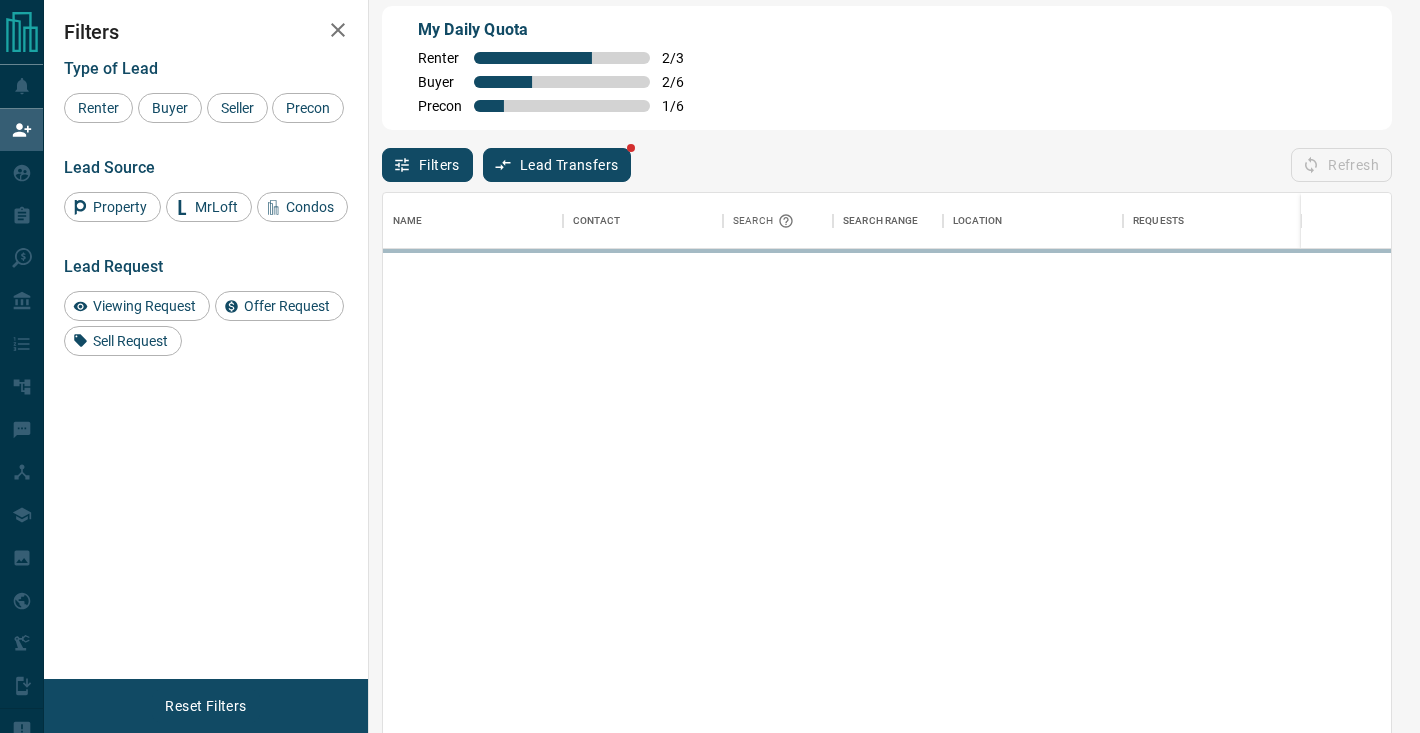 scroll, scrollTop: 0, scrollLeft: 0, axis: both 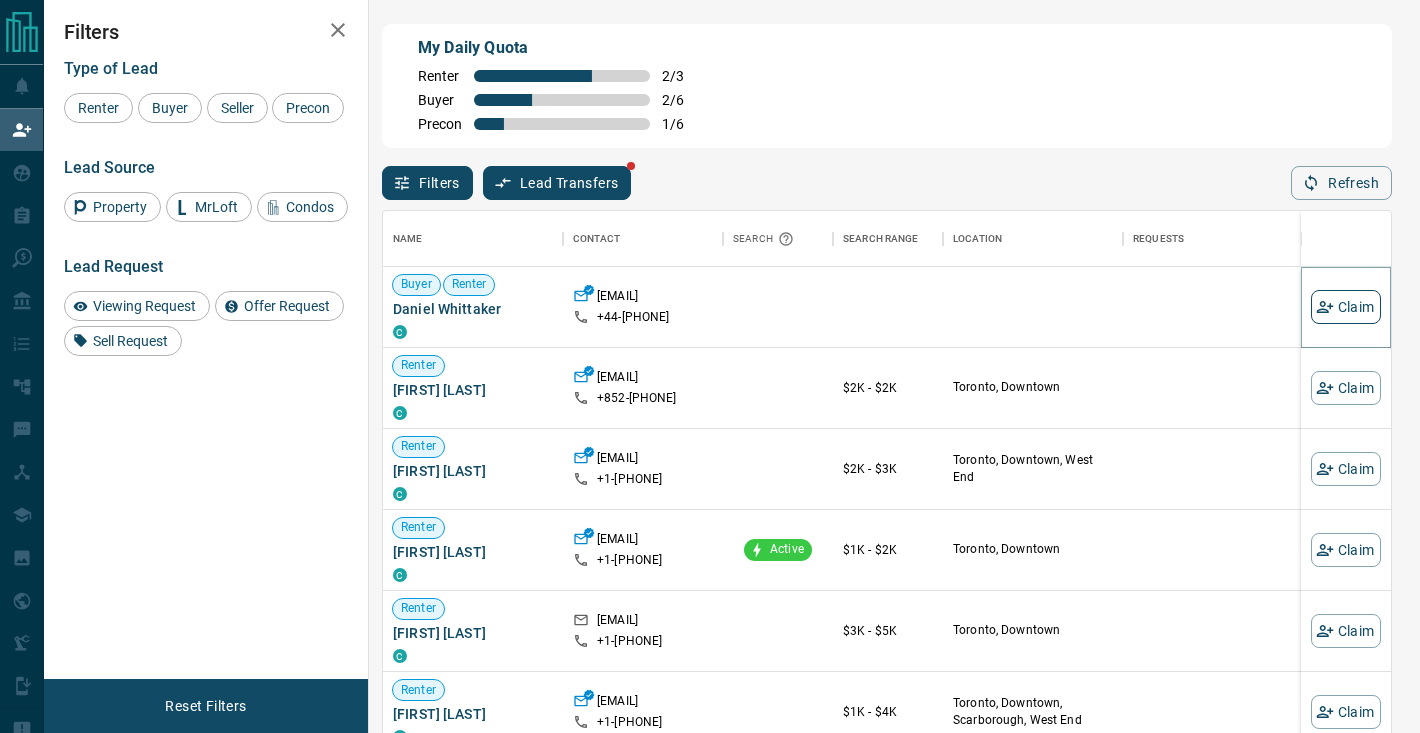 click on "Claim" at bounding box center [1346, 307] 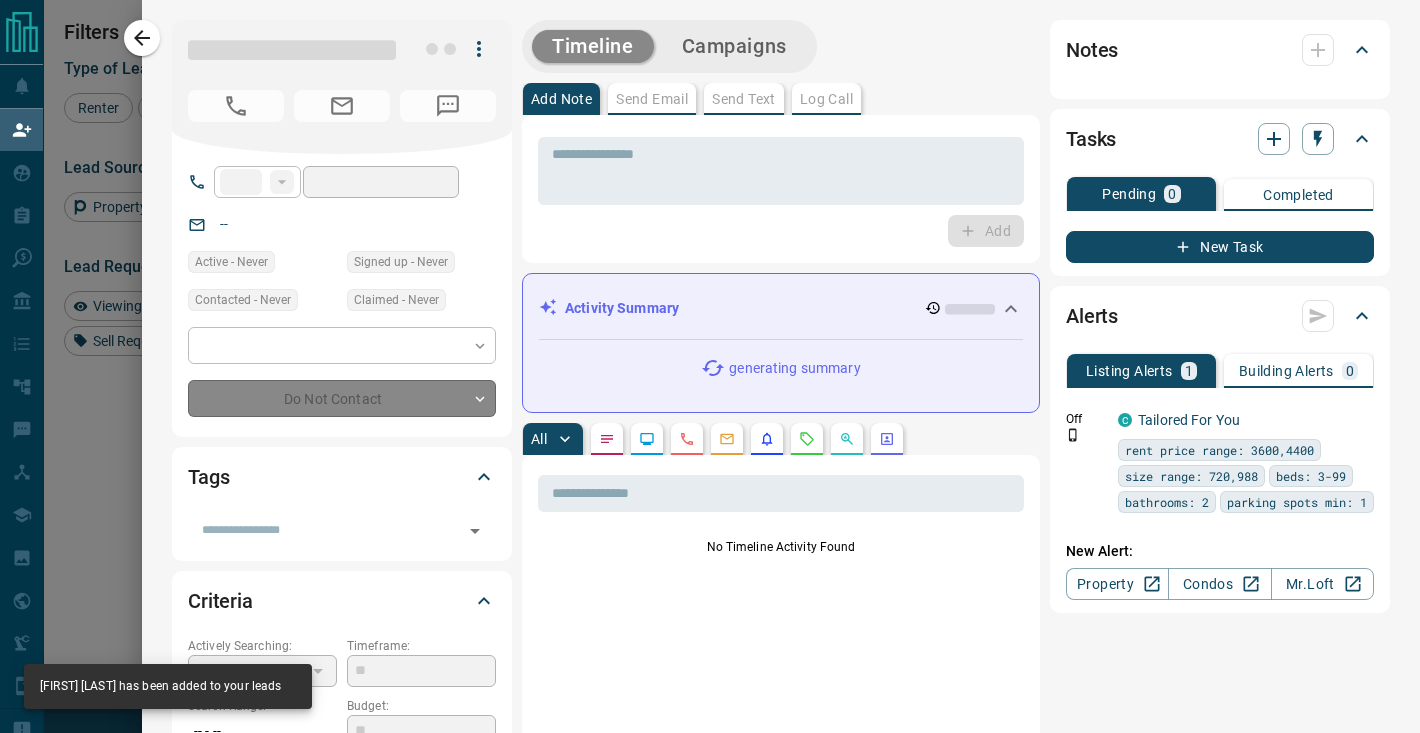 type on "***" 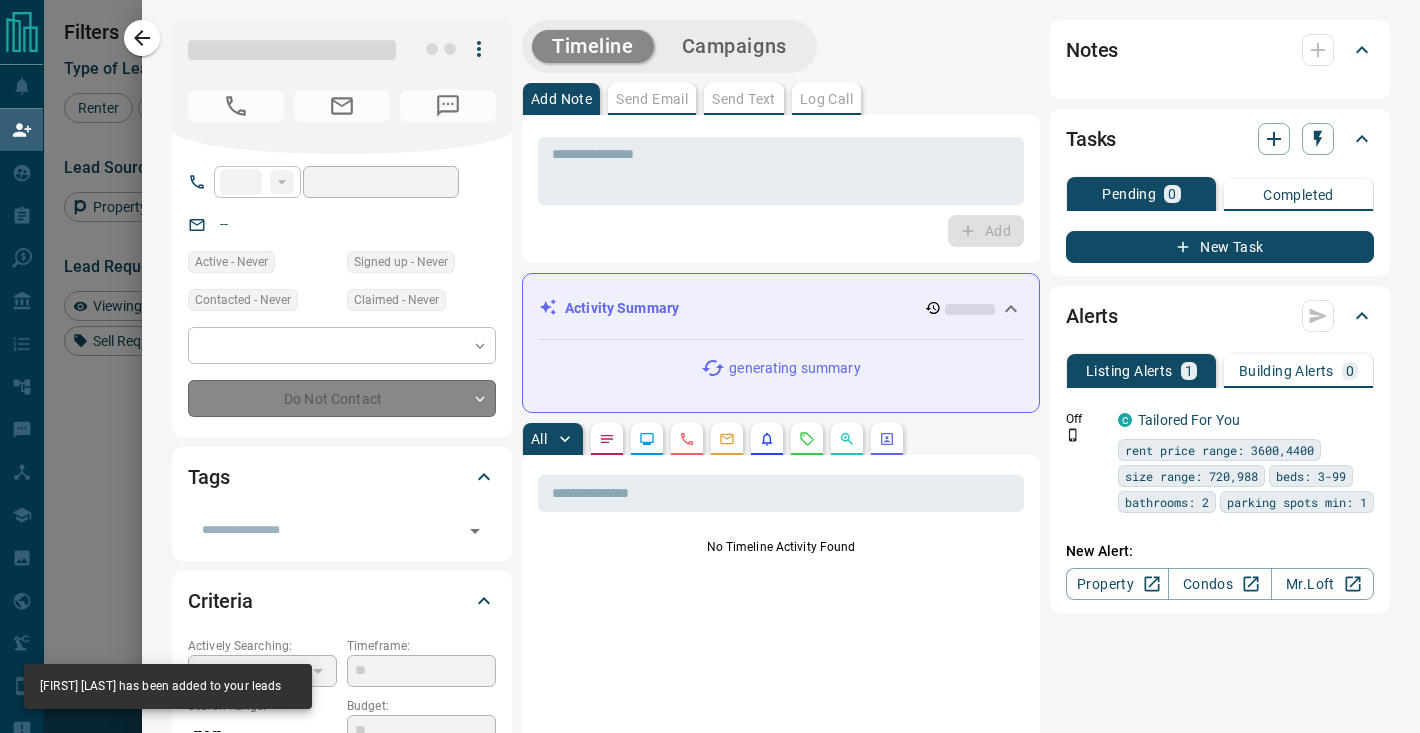 type on "**********" 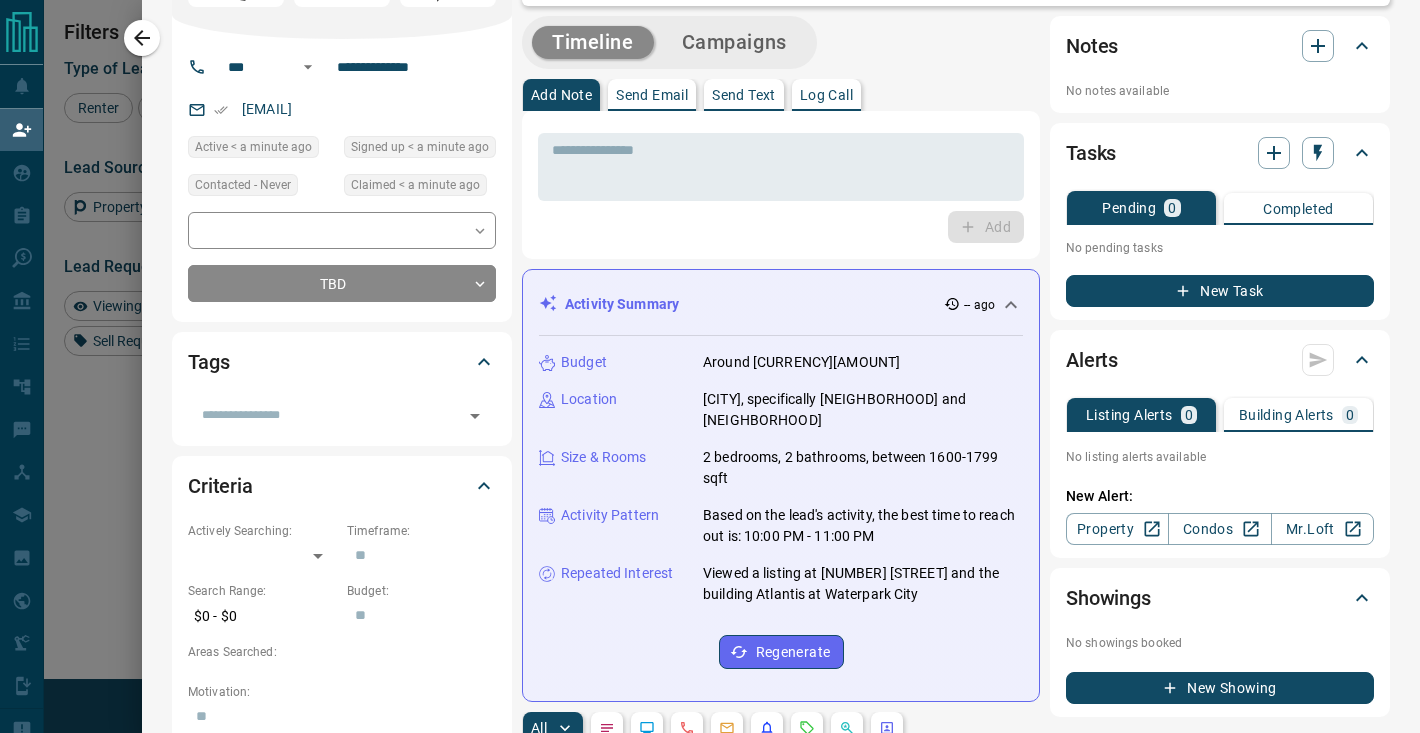 scroll, scrollTop: 0, scrollLeft: 0, axis: both 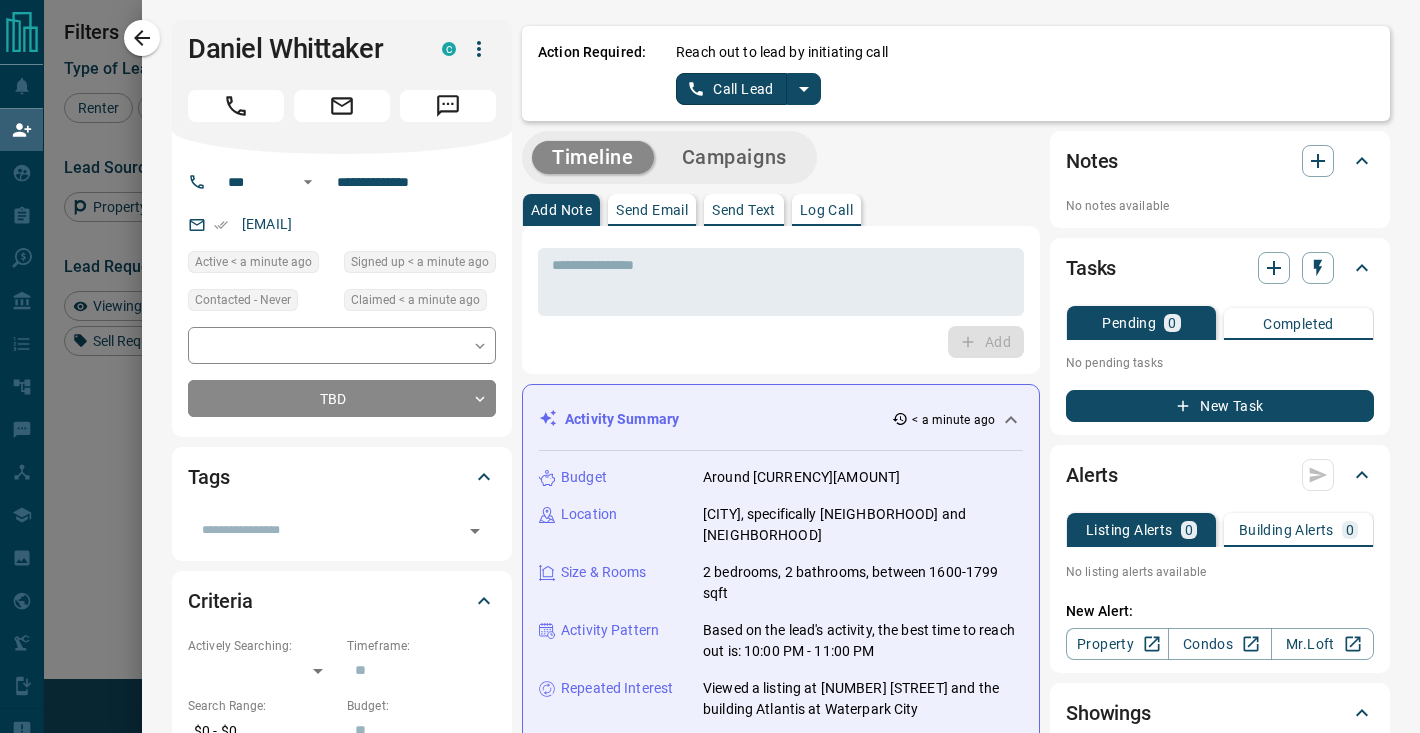click at bounding box center (804, 89) 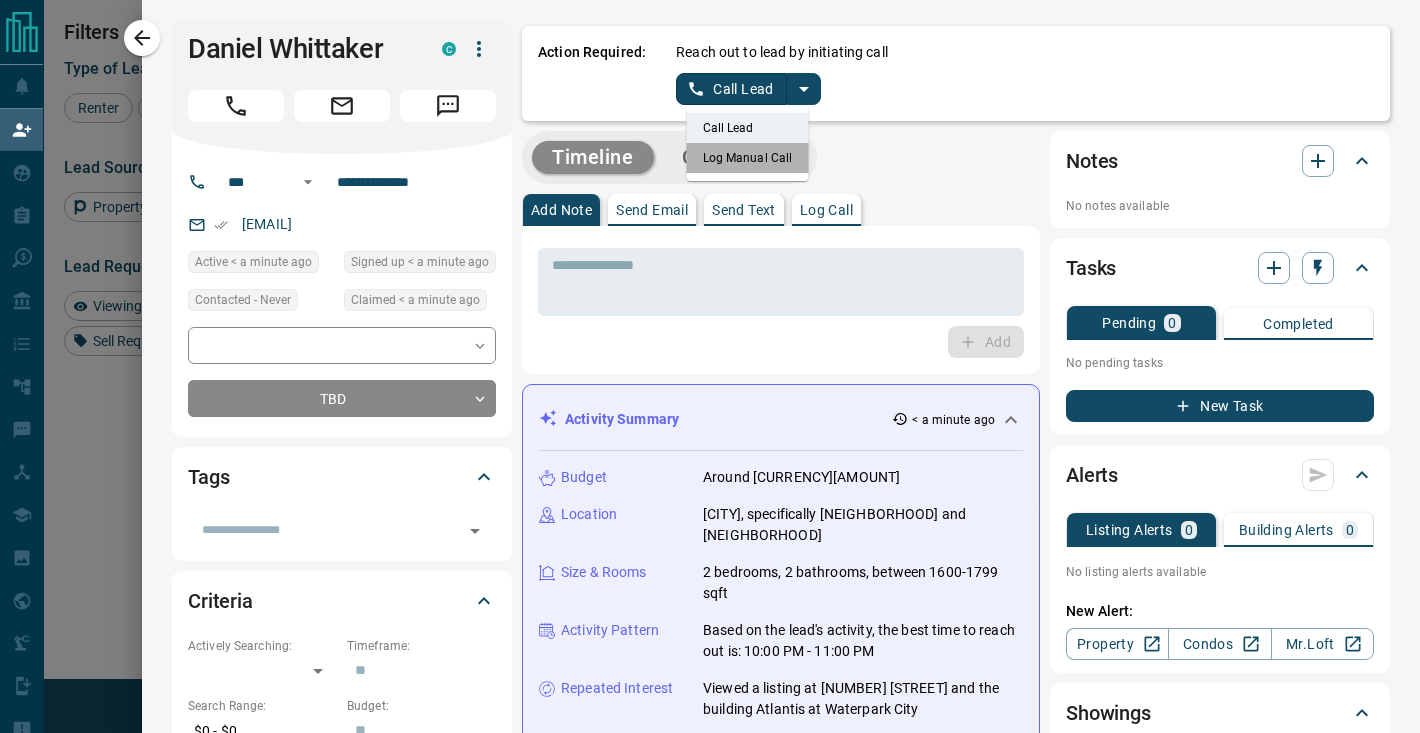click on "Log Manual Call" at bounding box center (748, 158) 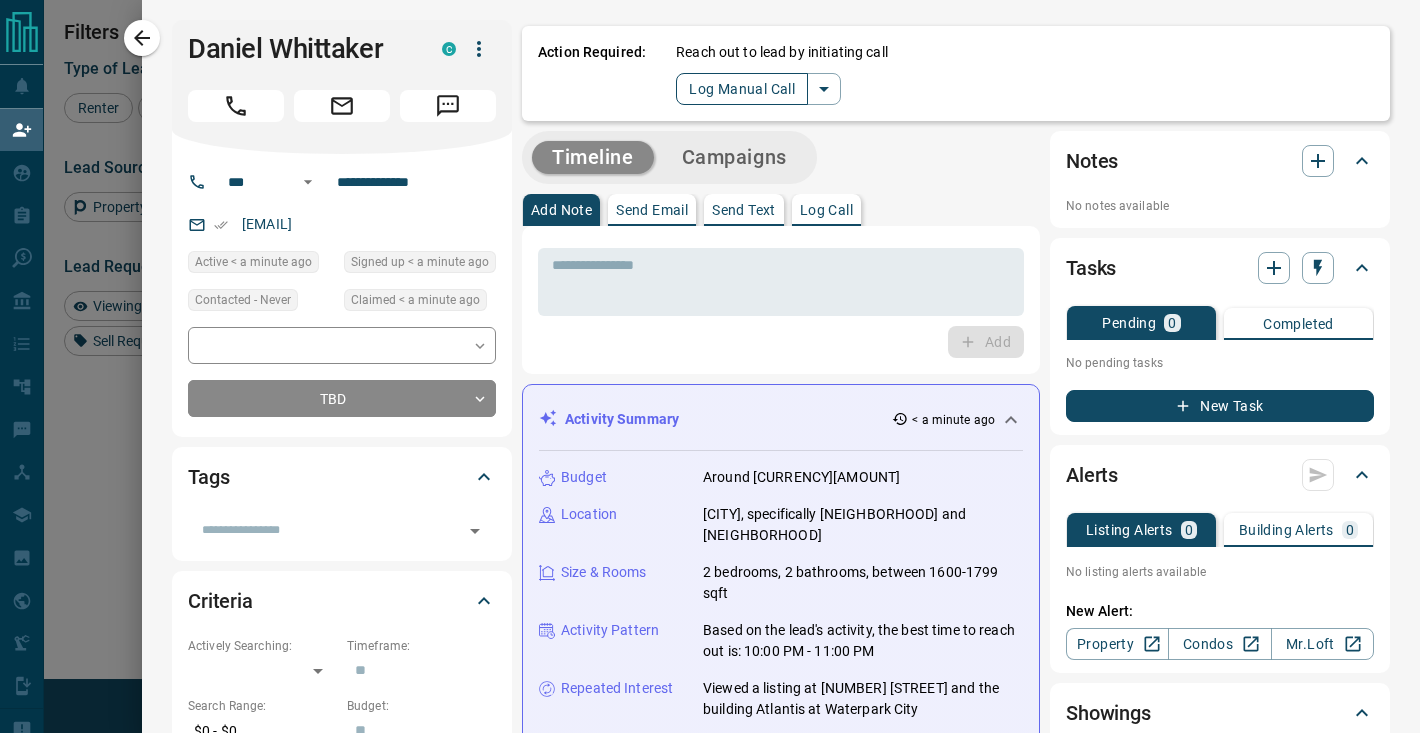 click on "Log Manual Call" at bounding box center [742, 89] 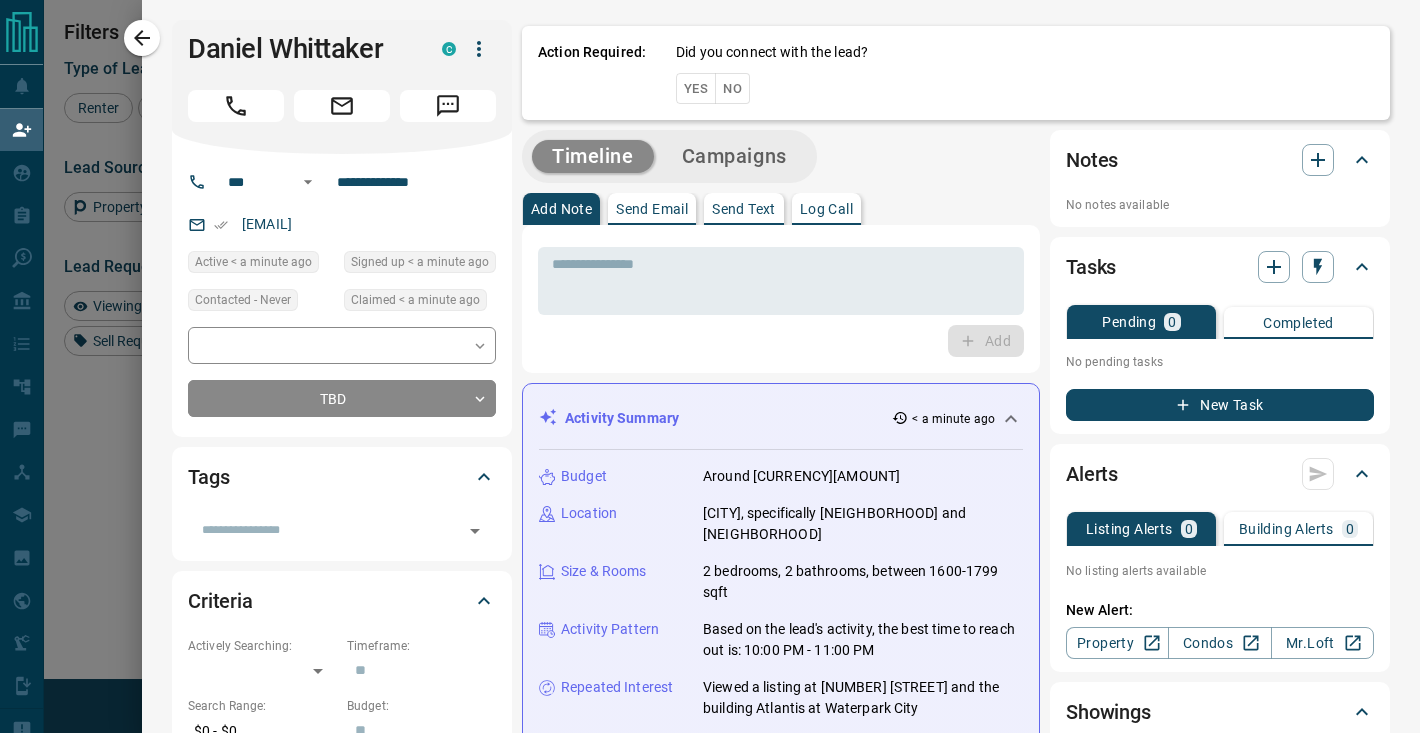 click on "Yes" at bounding box center [696, 88] 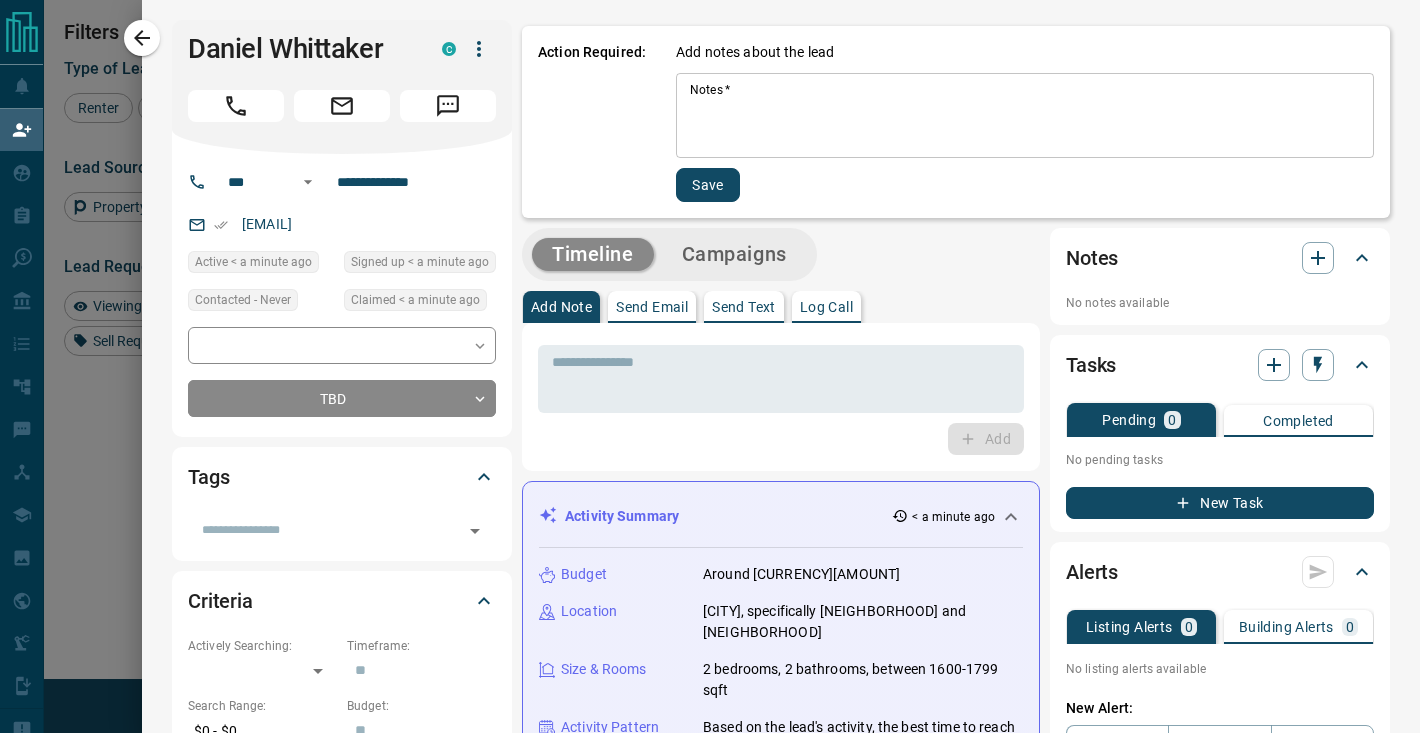 click on "Notes   *" at bounding box center [1025, 116] 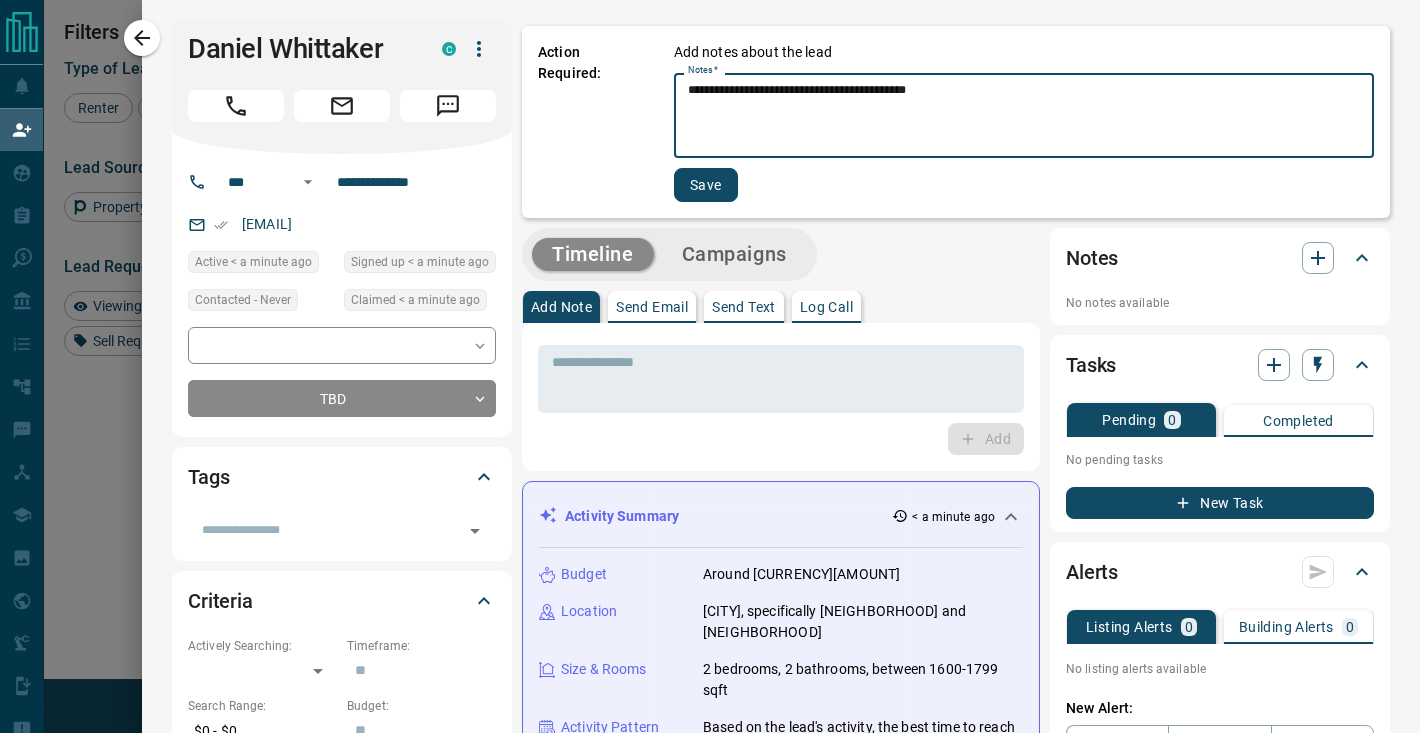 type on "**********" 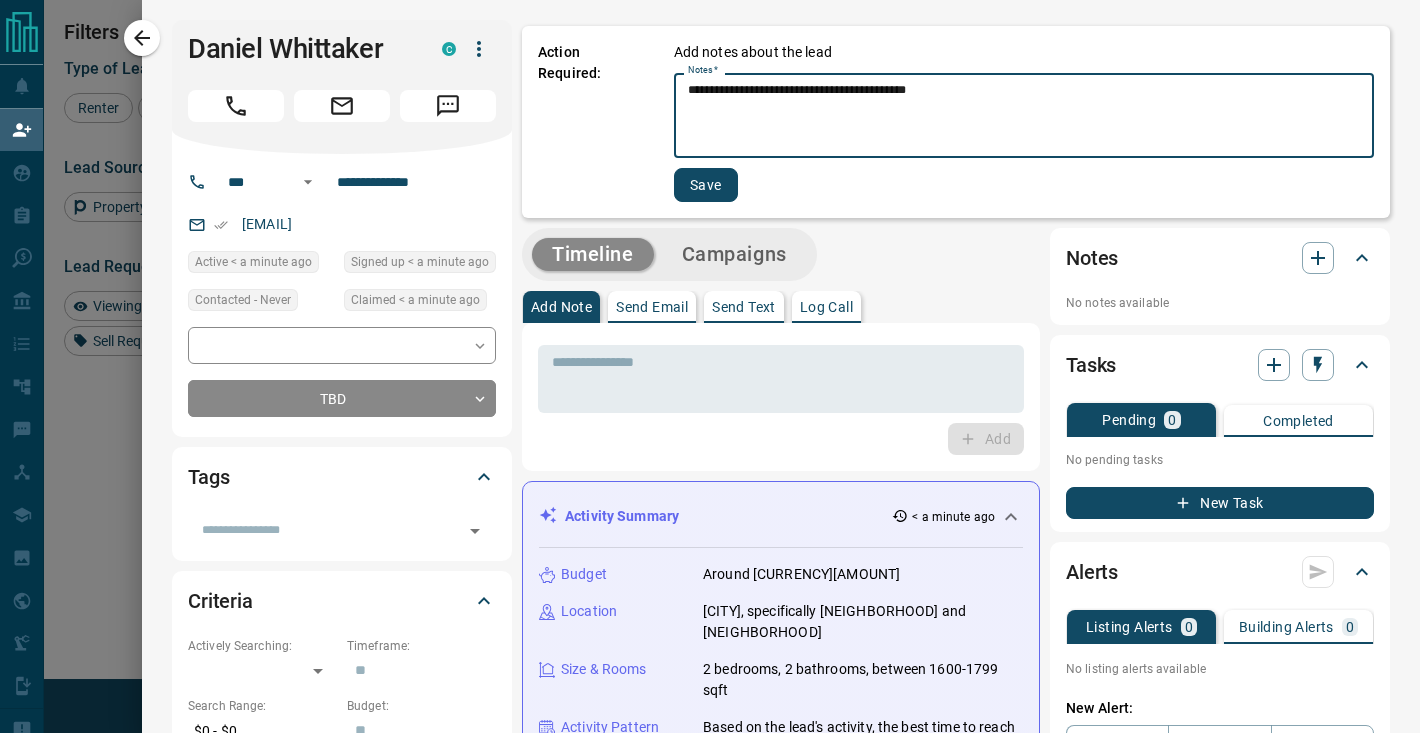 click on "Save" at bounding box center (706, 185) 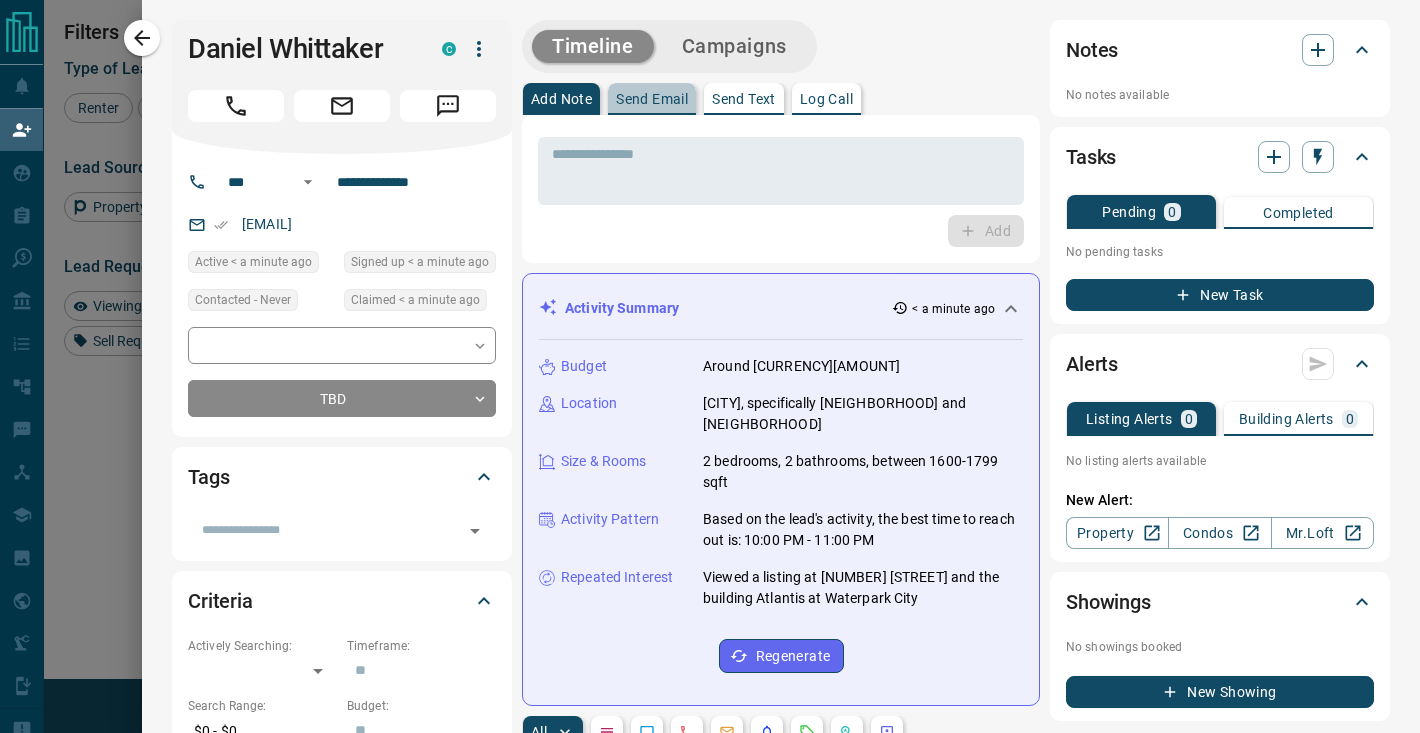 click on "Send Email" at bounding box center (652, 99) 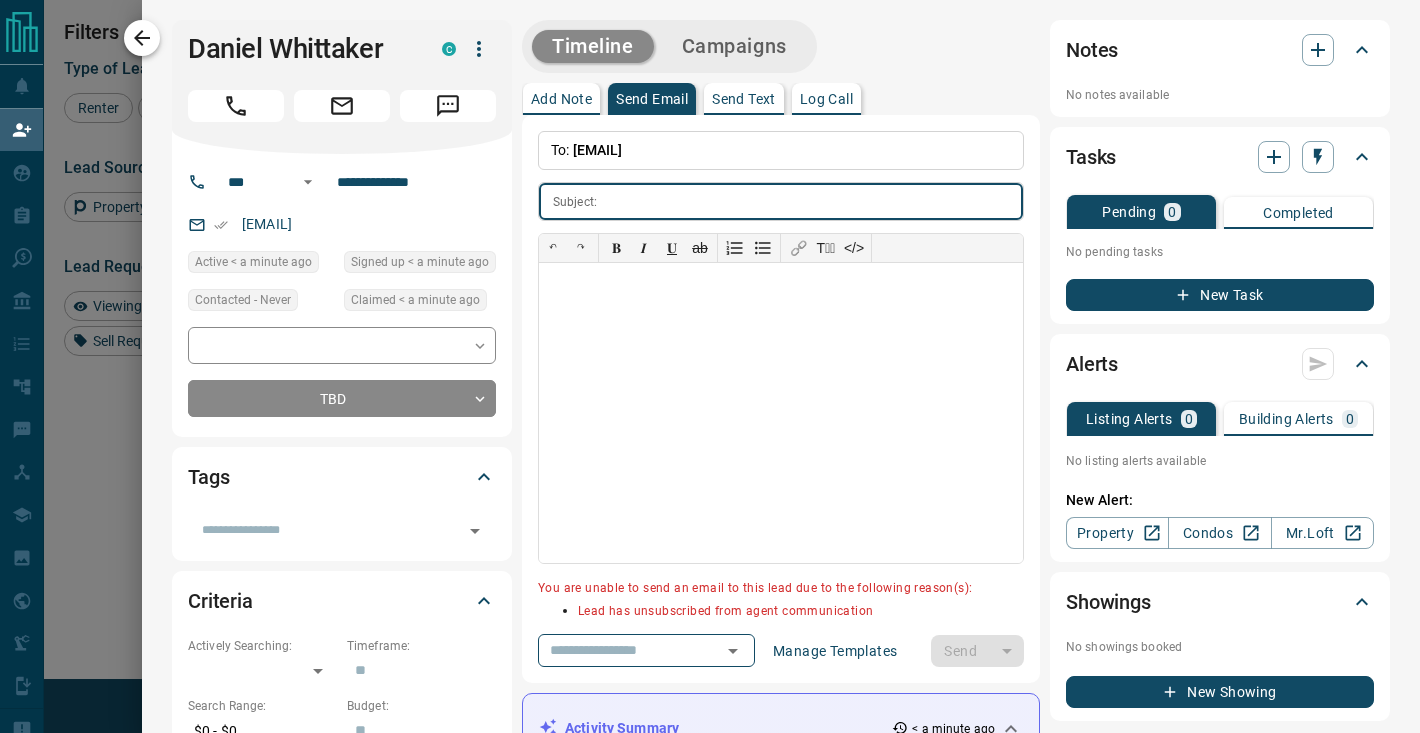 click at bounding box center (142, 38) 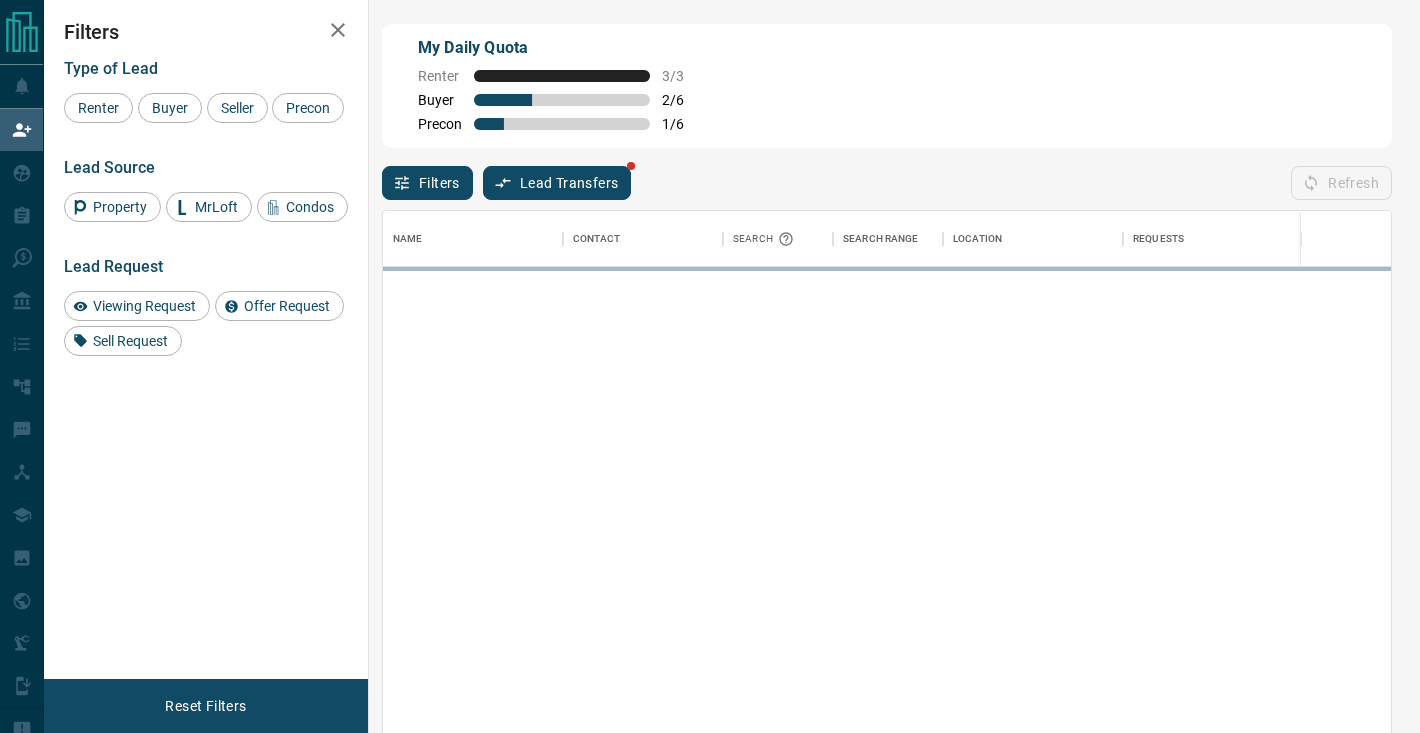 scroll, scrollTop: 0, scrollLeft: 1, axis: horizontal 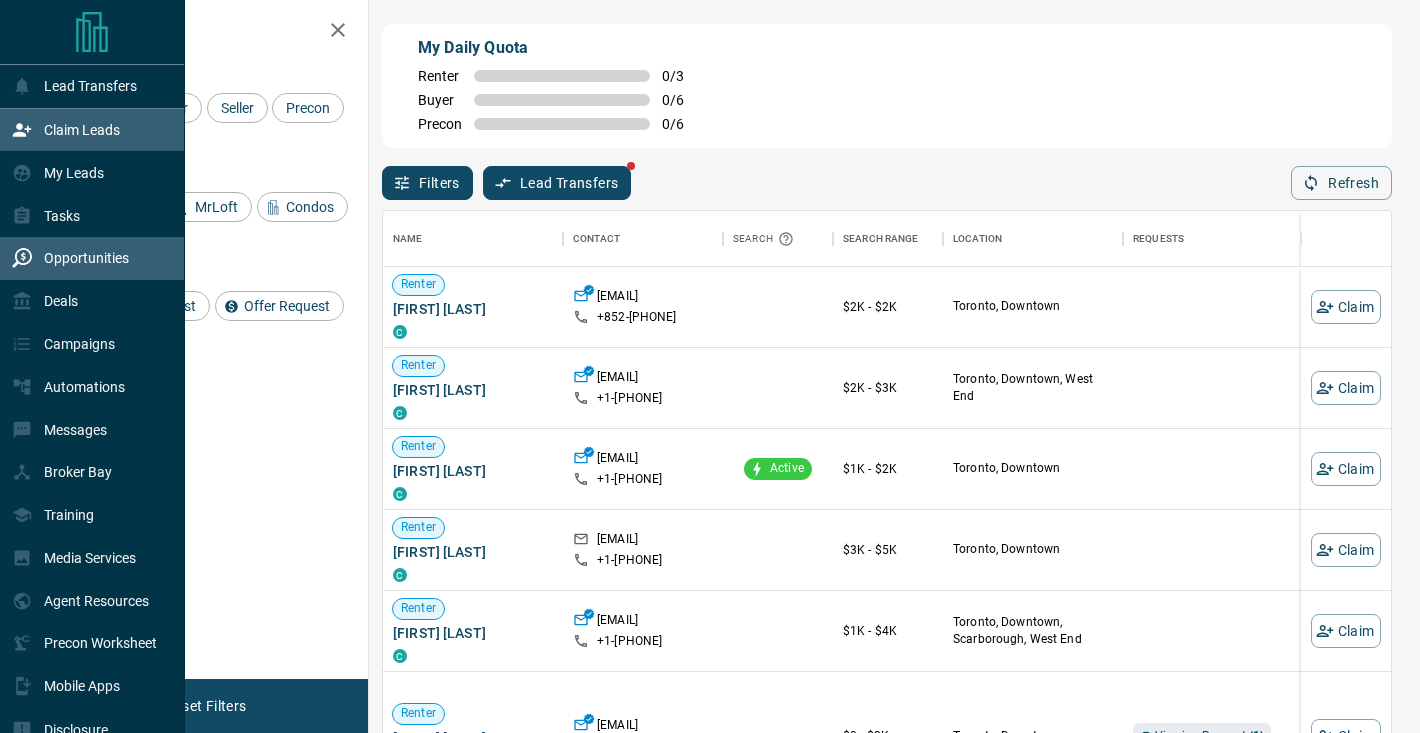 click on "Opportunities" at bounding box center [86, 258] 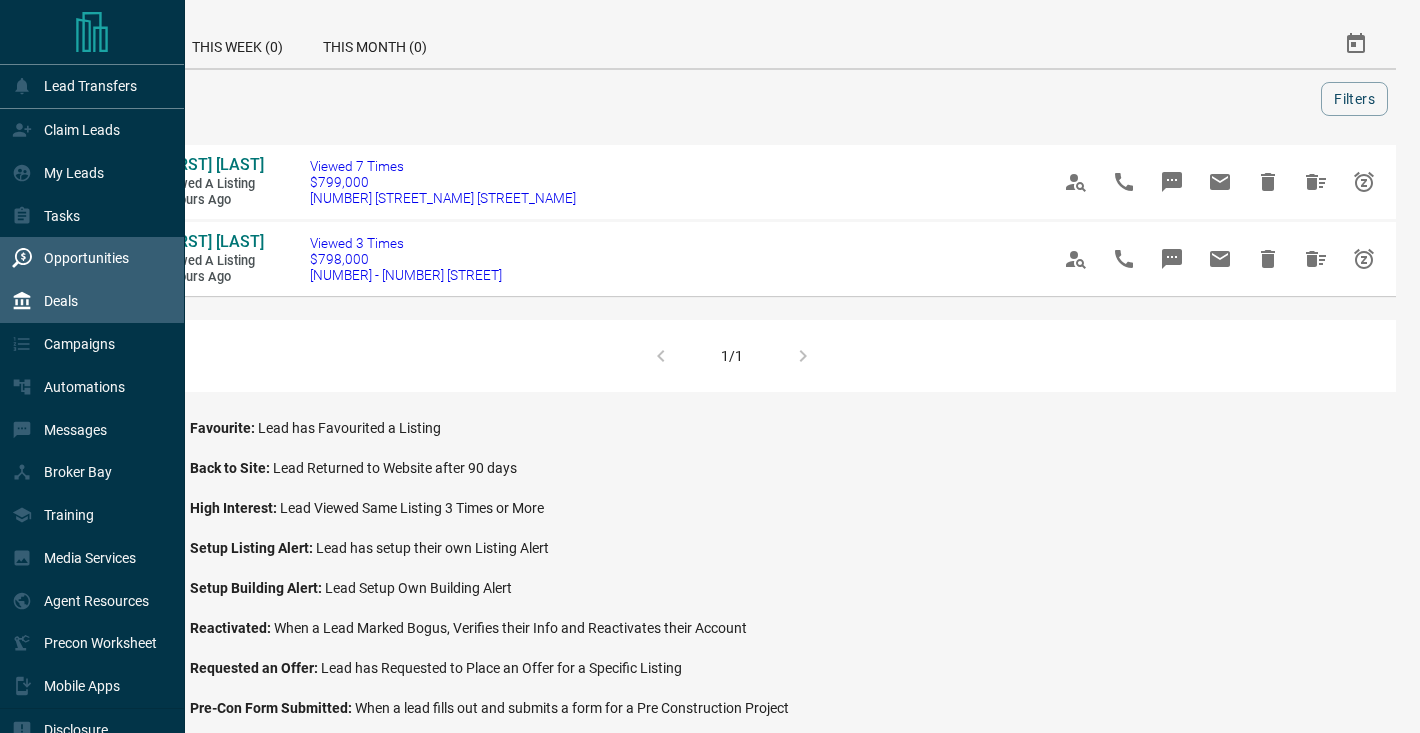 click on "Deals" at bounding box center [45, 301] 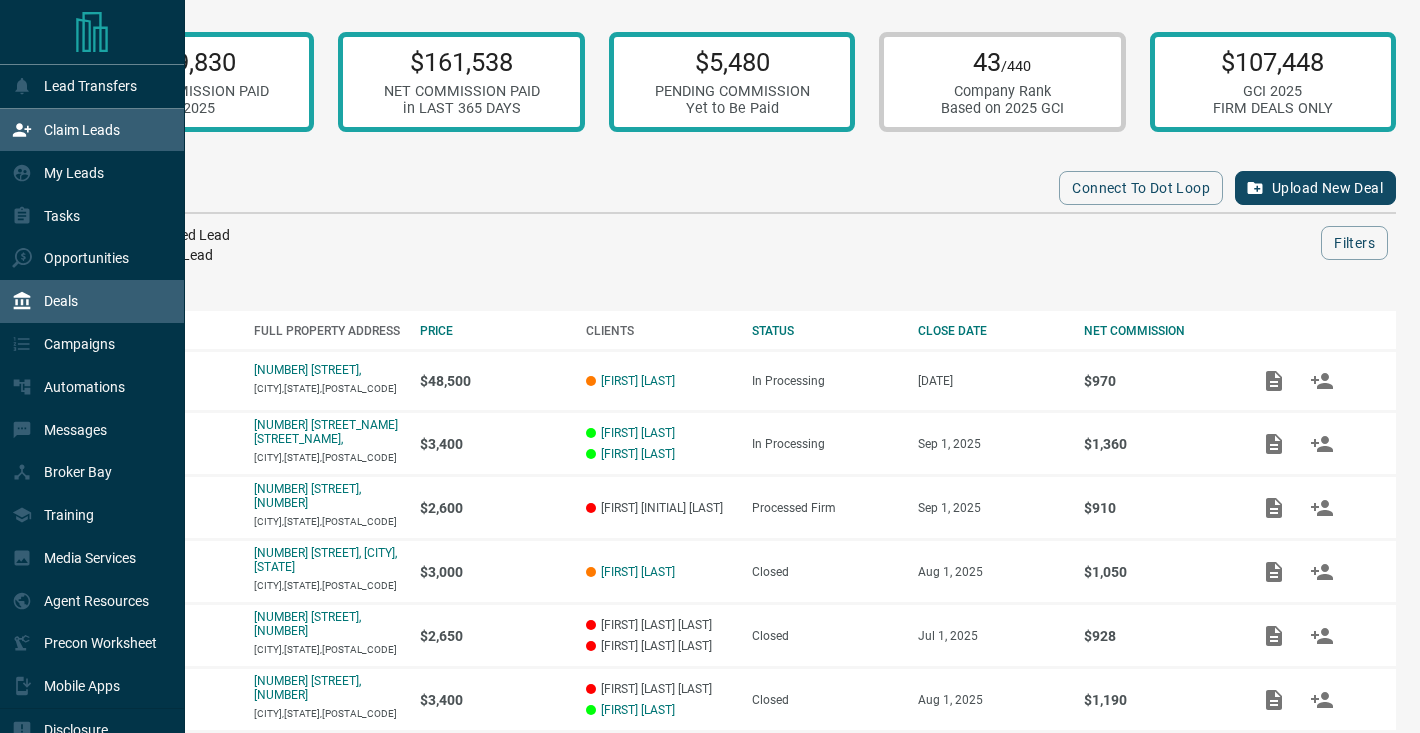 click on "Claim Leads" at bounding box center (92, 130) 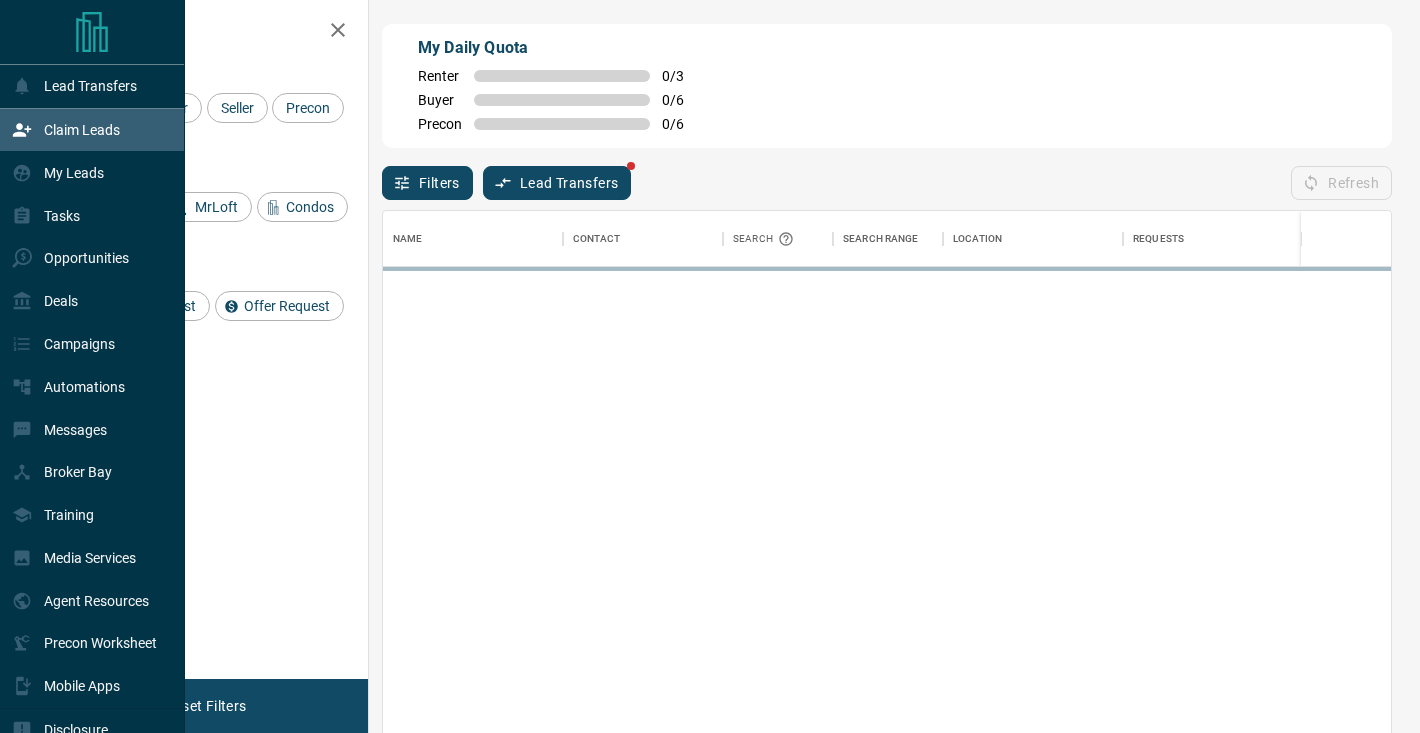 scroll, scrollTop: 0, scrollLeft: 1, axis: horizontal 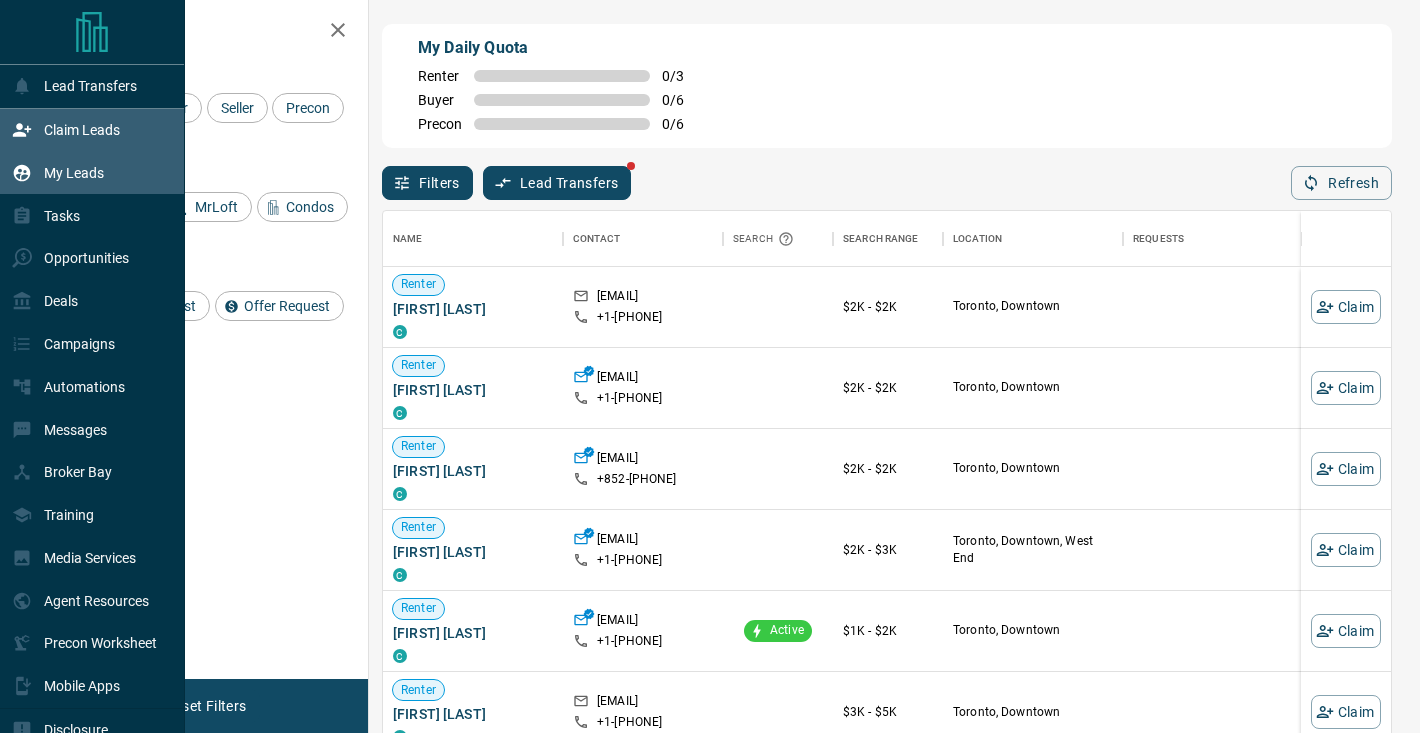 click on "My Leads" at bounding box center (74, 173) 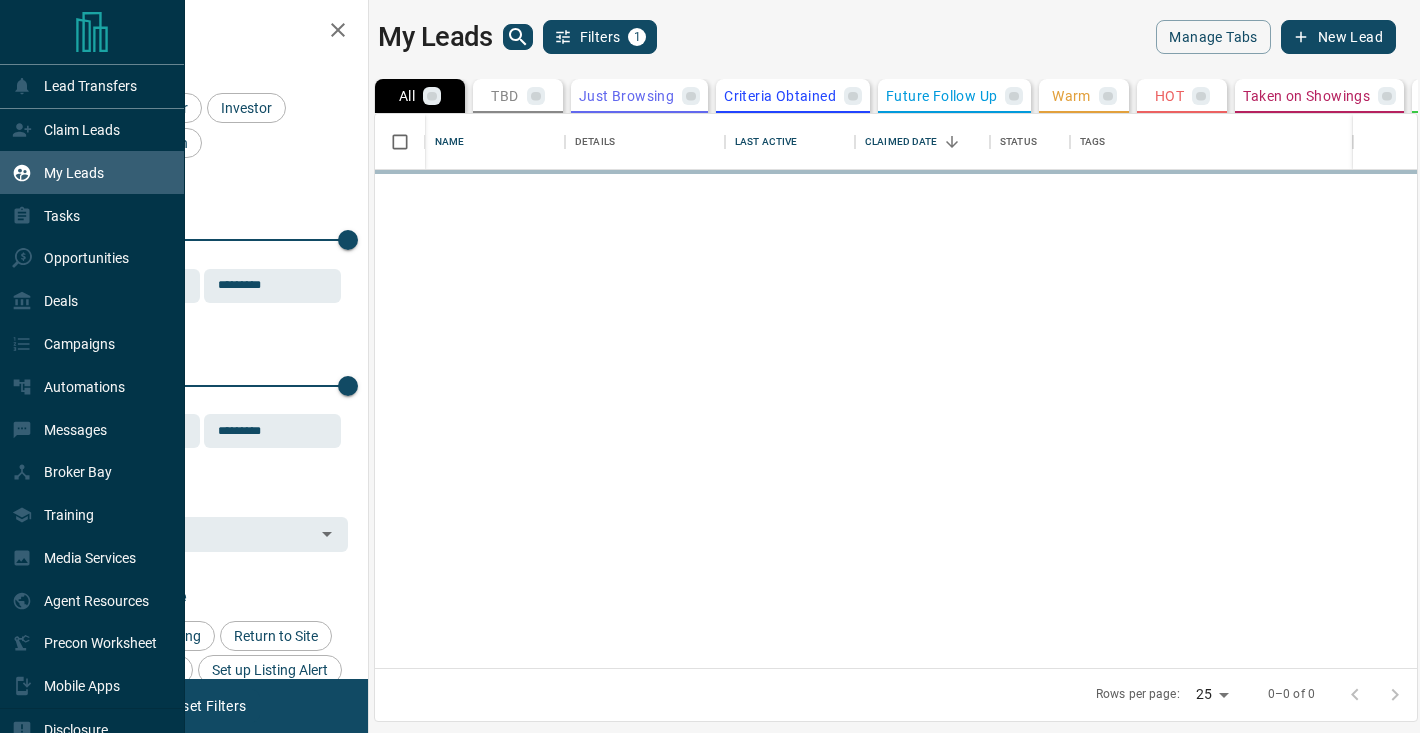 scroll, scrollTop: 1, scrollLeft: 1, axis: both 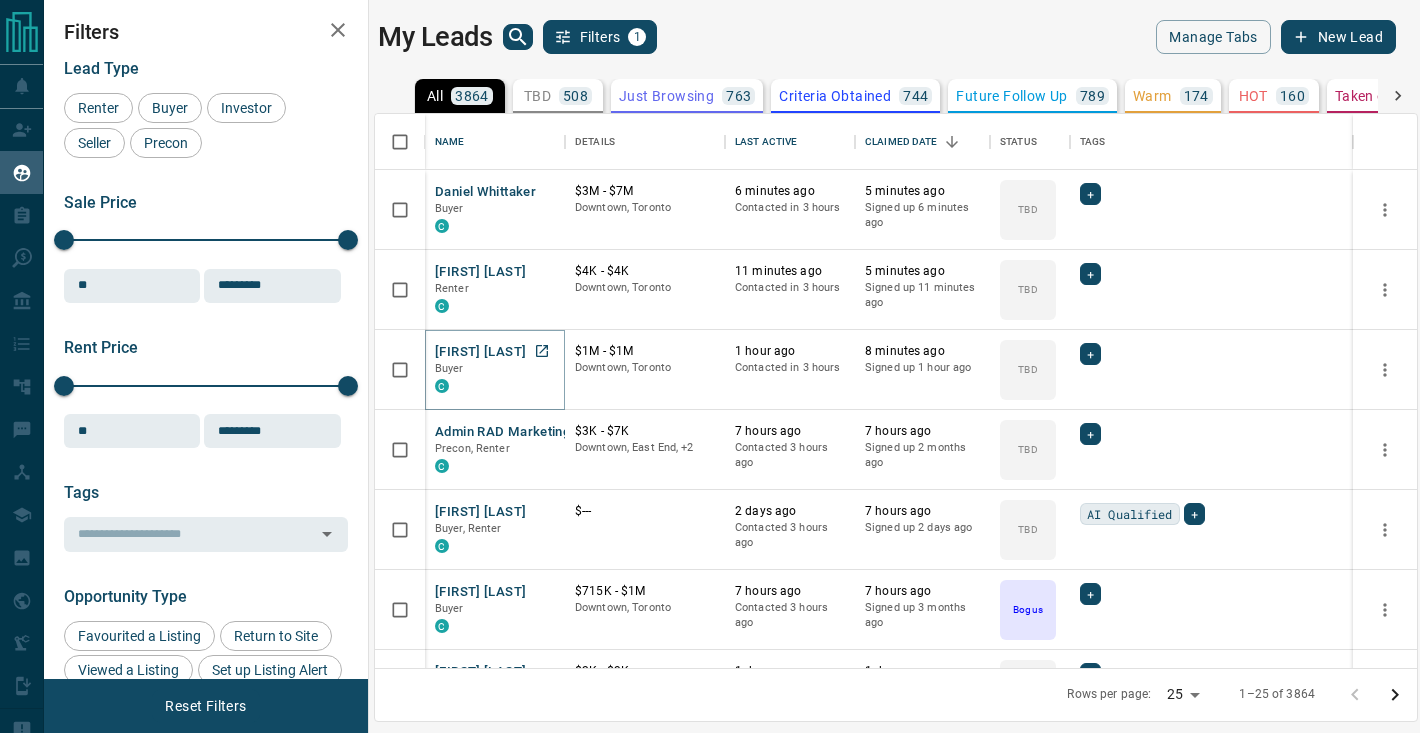 click on "[FIRST] [LAST]" at bounding box center (480, 352) 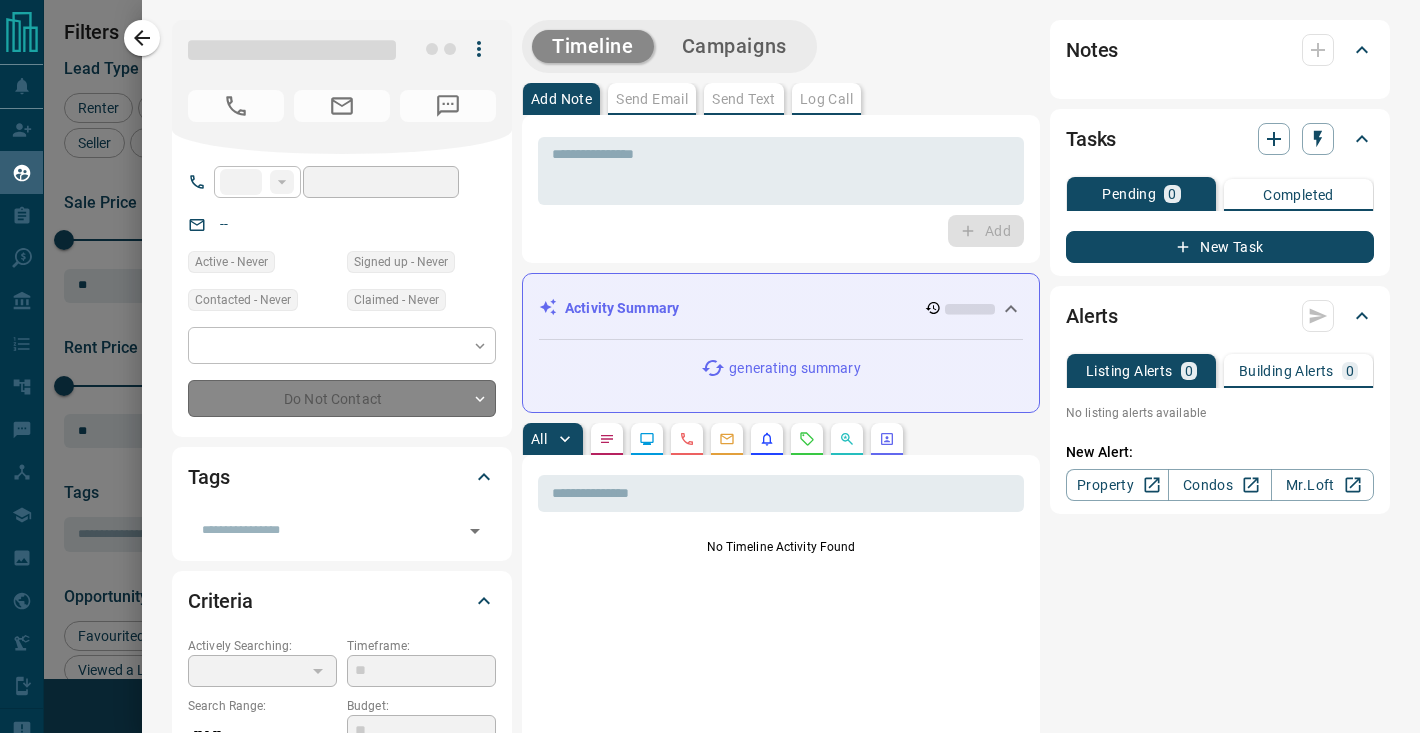 type on "**" 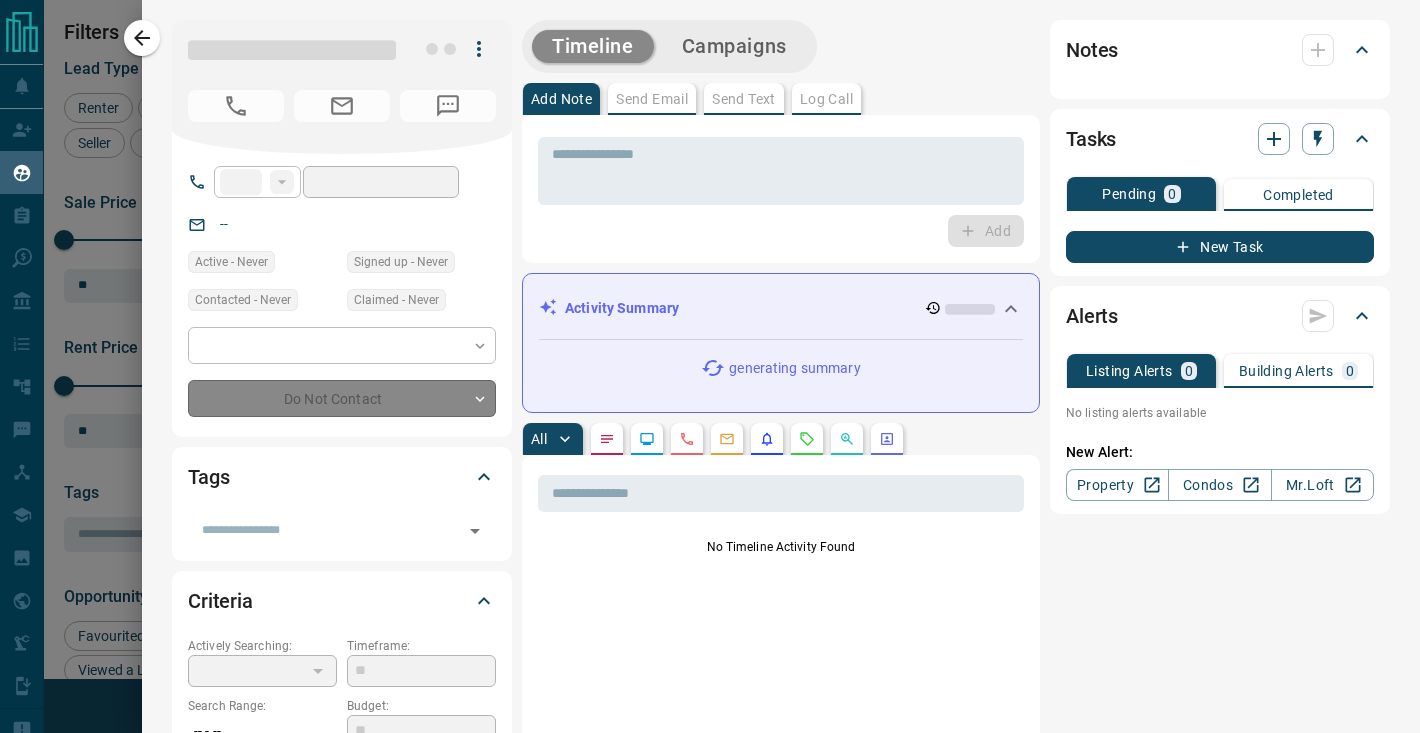 type on "**********" 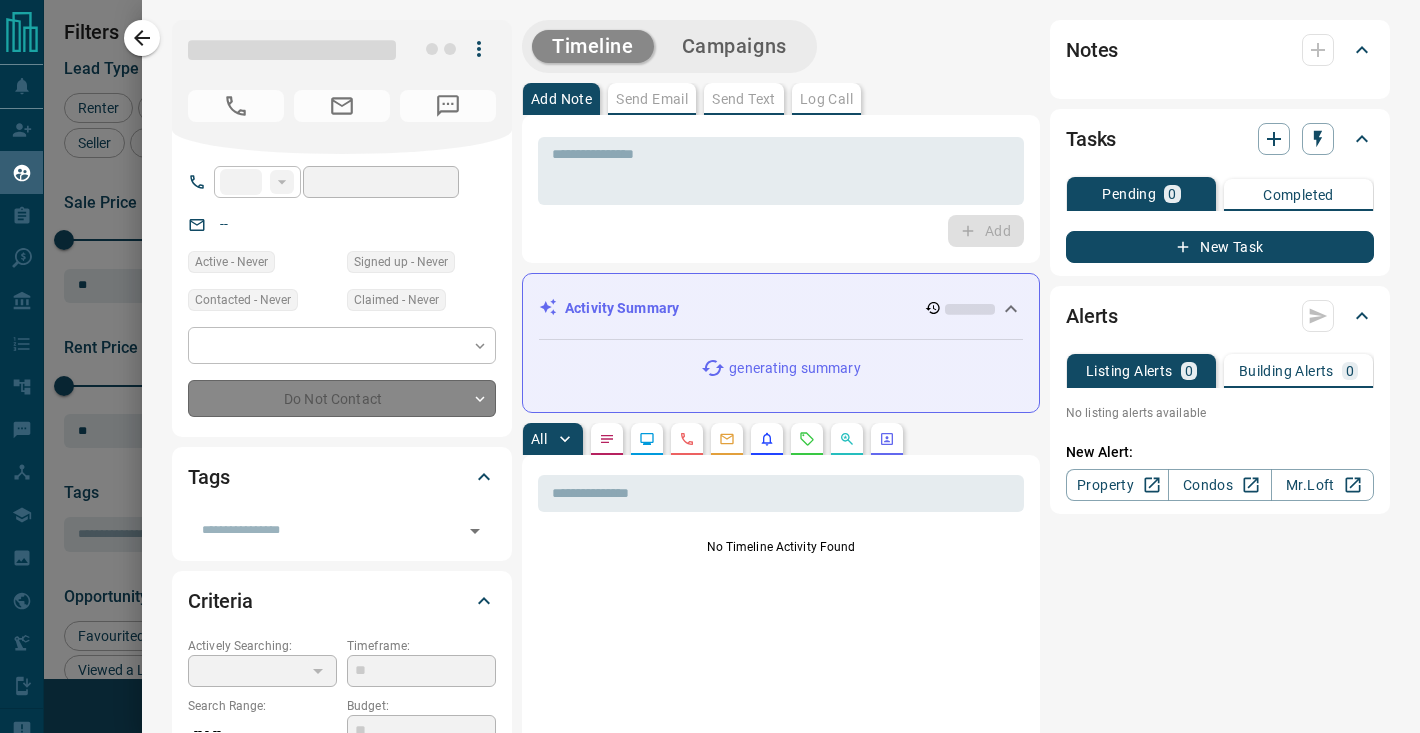 type on "**********" 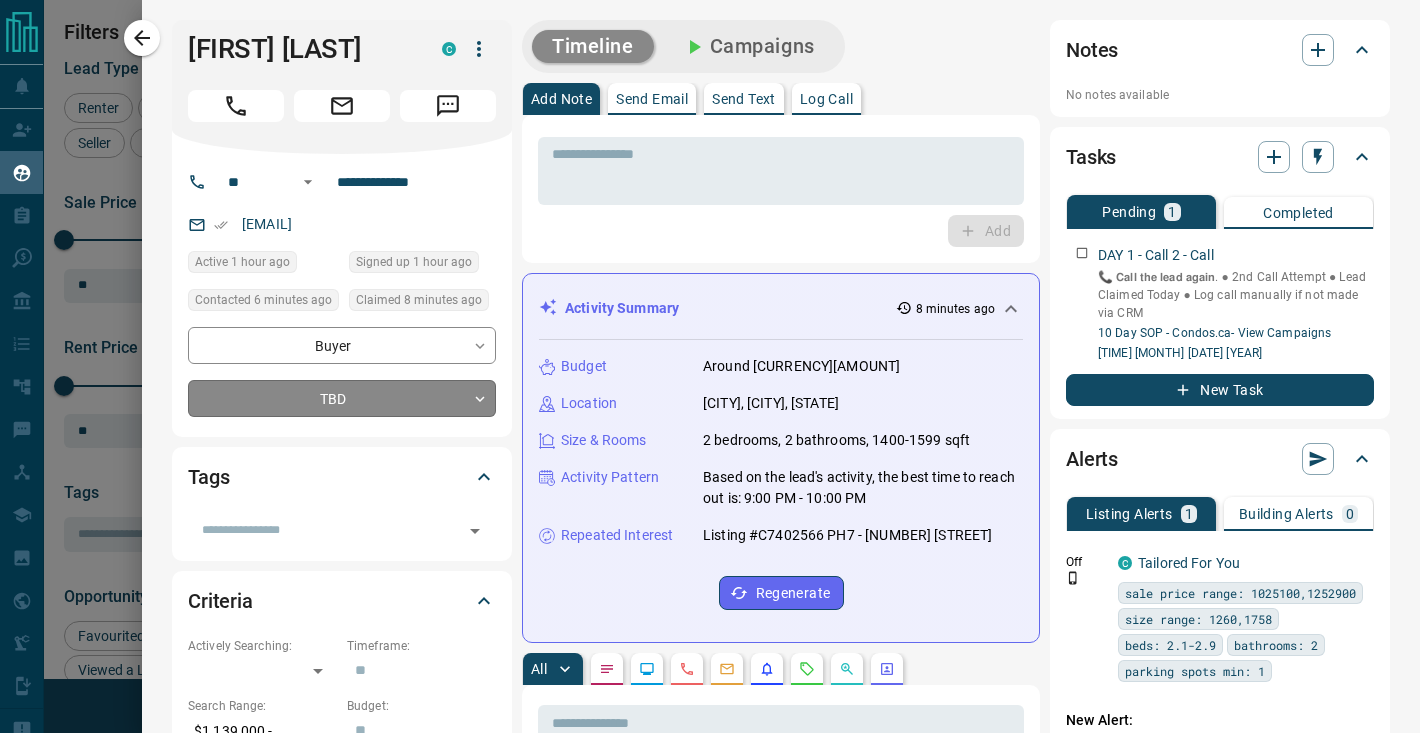 click on "Lead Transfers Claim Leads My Leads Tasks Opportunities Deals Campaigns Automations Messages Broker Bay Training Media Services Agent Resources Precon Worksheet Mobile Apps Disclosure Logout My Leads Filters 1 Manage Tabs New Lead All 3864 TBD 508 Do Not Contact - Not Responsive 272 Bogus 266 Just Browsing 763 Criteria Obtained 744 Future Follow Up 789 Warm 174 HOT 160 Taken on Showings 71 Submitted Offer 12 Client 105 Name Details Last Active Claimed Date Status Tags [FIRST] [LAST] Buyer C [CURRENCY][AMOUNT] - [CURRENCY][AMOUNT] [CITY], [CITY] [TIME] ago Contacted in [TIME] ago [TIME] ago Signed up [TIME] ago TBD + [FIRST] [LAST] Renter C [CURRENCY][AMOUNT] - [CURRENCY][AMOUNT] [CITY], [CITY] [TIME] ago Contacted in [TIME] ago [TIME] ago Signed up [TIME] ago TBD + [FIRST] [LAST] Buyer C [CURRENCY][AMOUNT] - [CURRENCY][AMOUNT] [CITY], [CITY], [STATE] [TIME] ago Contacted in [TIME] ago [TIME] ago Signed up [TIME] ago TBD + Admin RAD Marketing Precon, Renter C [CURRENCY][AMOUNT] - [CURRENCY][AMOUNT] [CITY], [CITY], +2 [TIME] ago Contacted [TIME] ago [TIME] ago Signed up [TIME] ago TBD + [FIRST] [LAST] C [CURRENCY][AMOUNT] TBD" at bounding box center (710, 354) 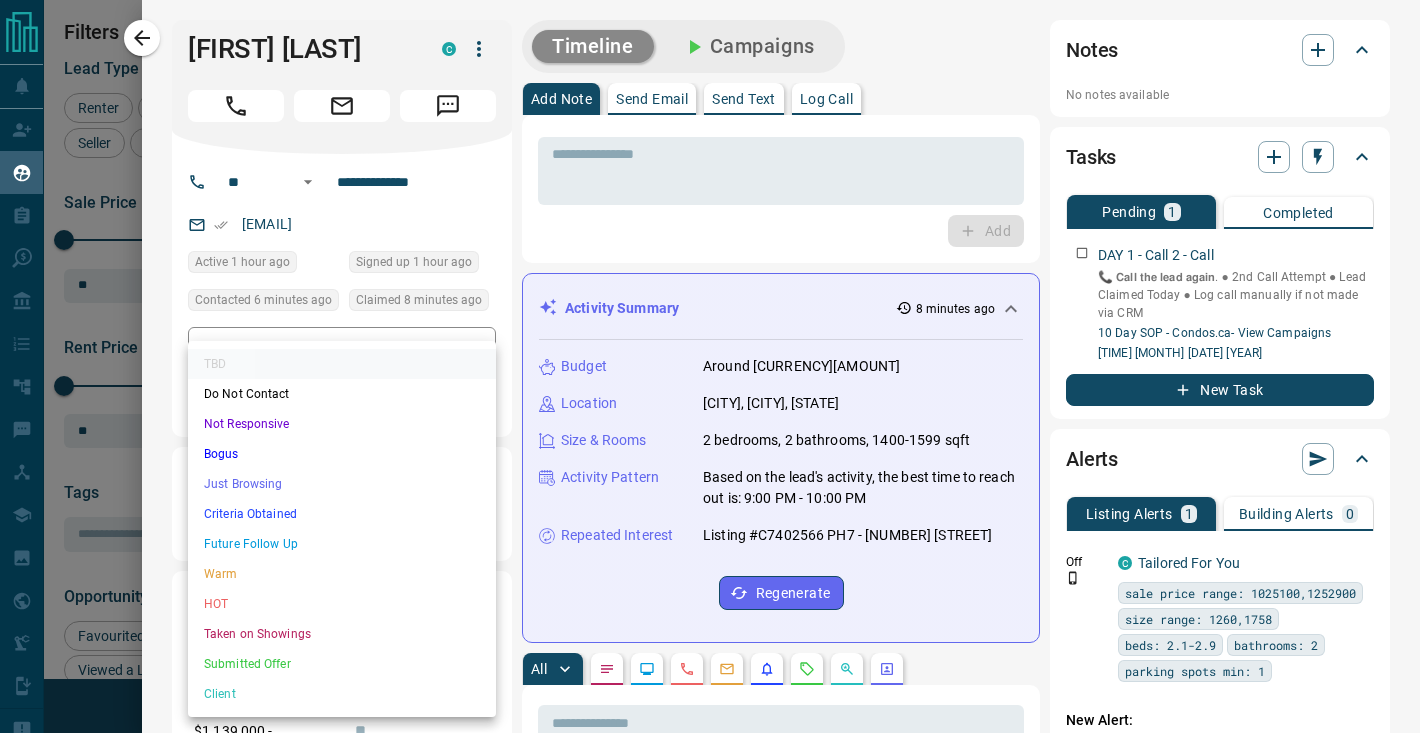 click at bounding box center [710, 366] 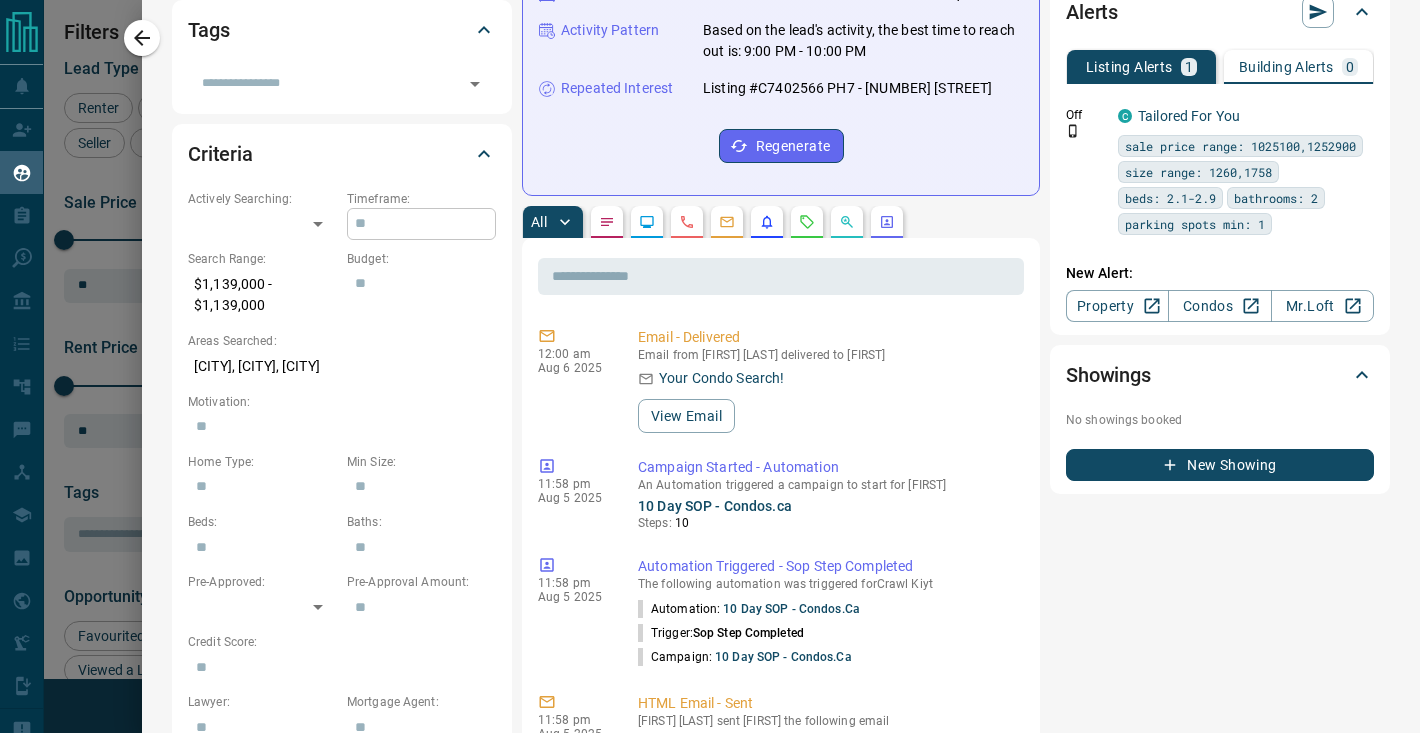 scroll, scrollTop: 0, scrollLeft: 0, axis: both 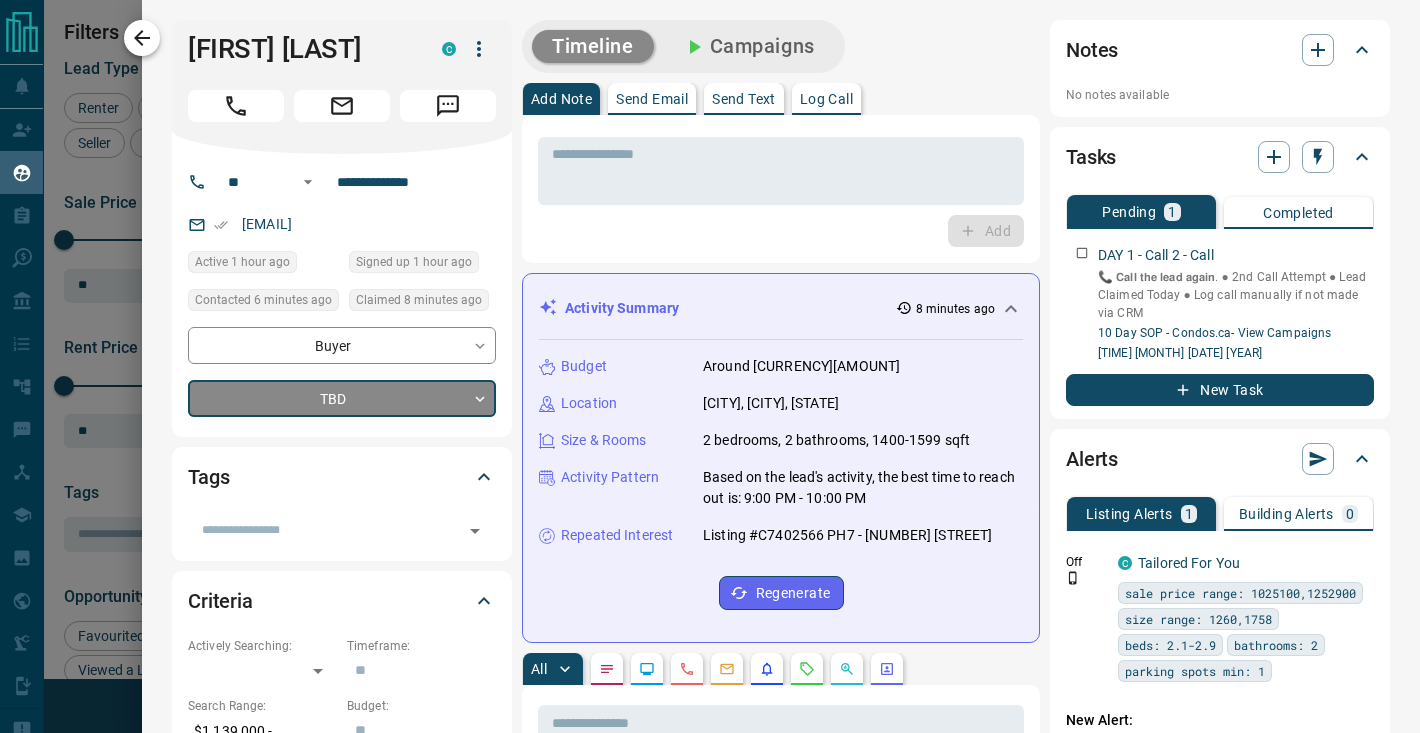 click 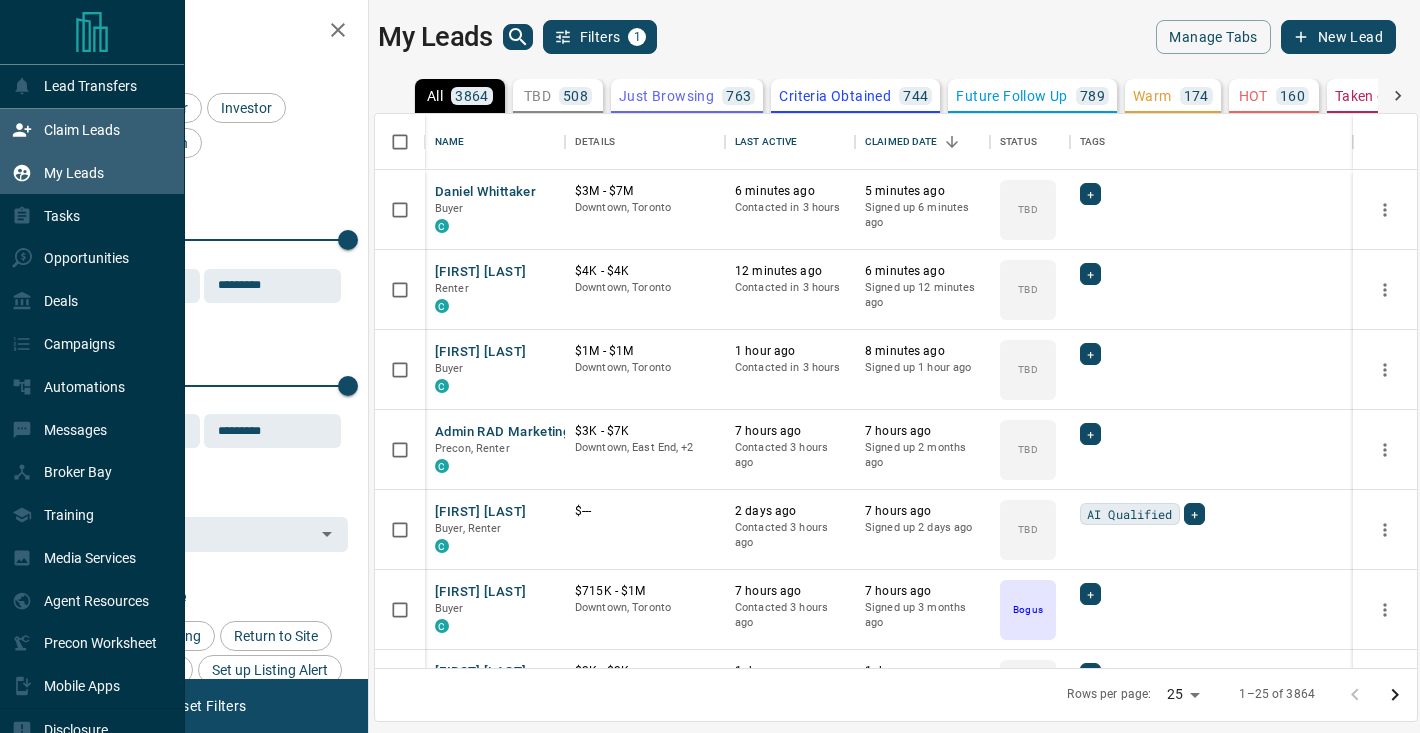 click on "Claim Leads" at bounding box center [92, 130] 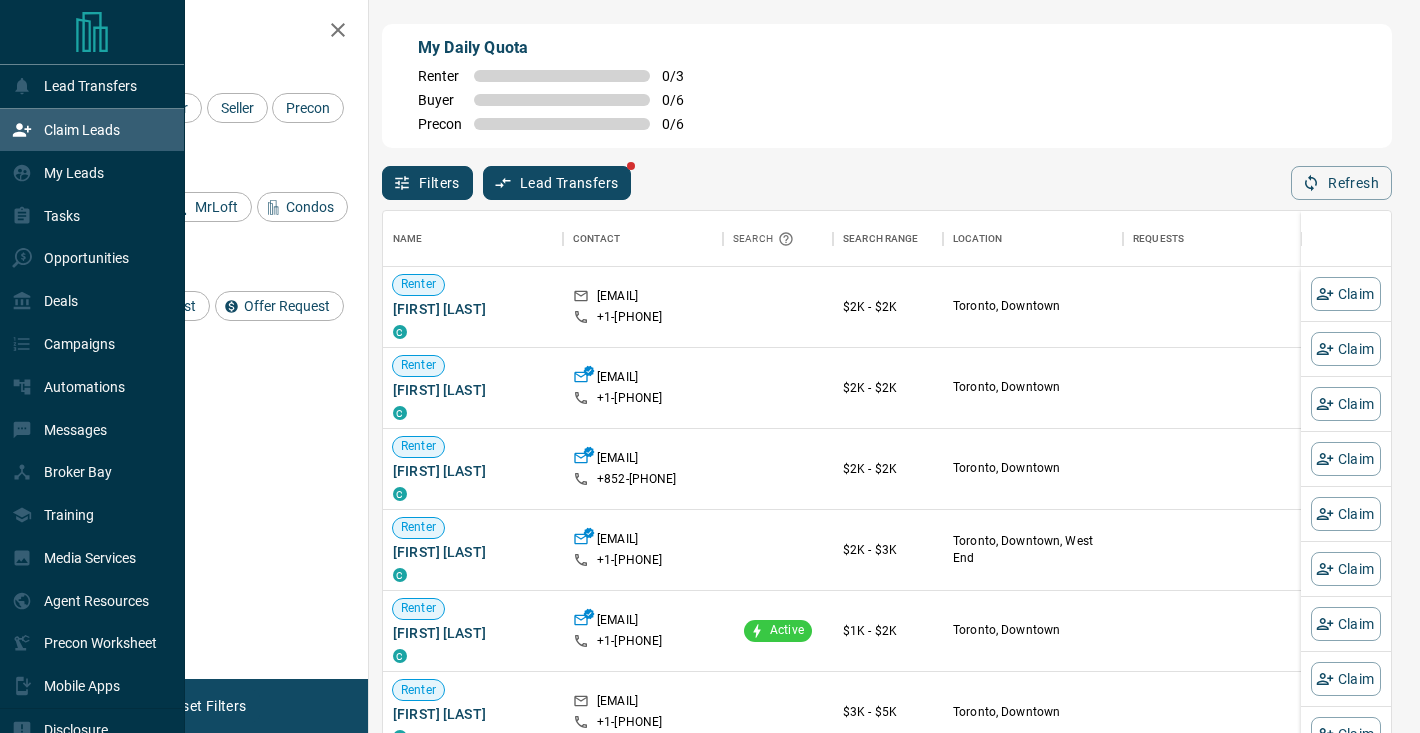 scroll, scrollTop: 0, scrollLeft: 1, axis: horizontal 